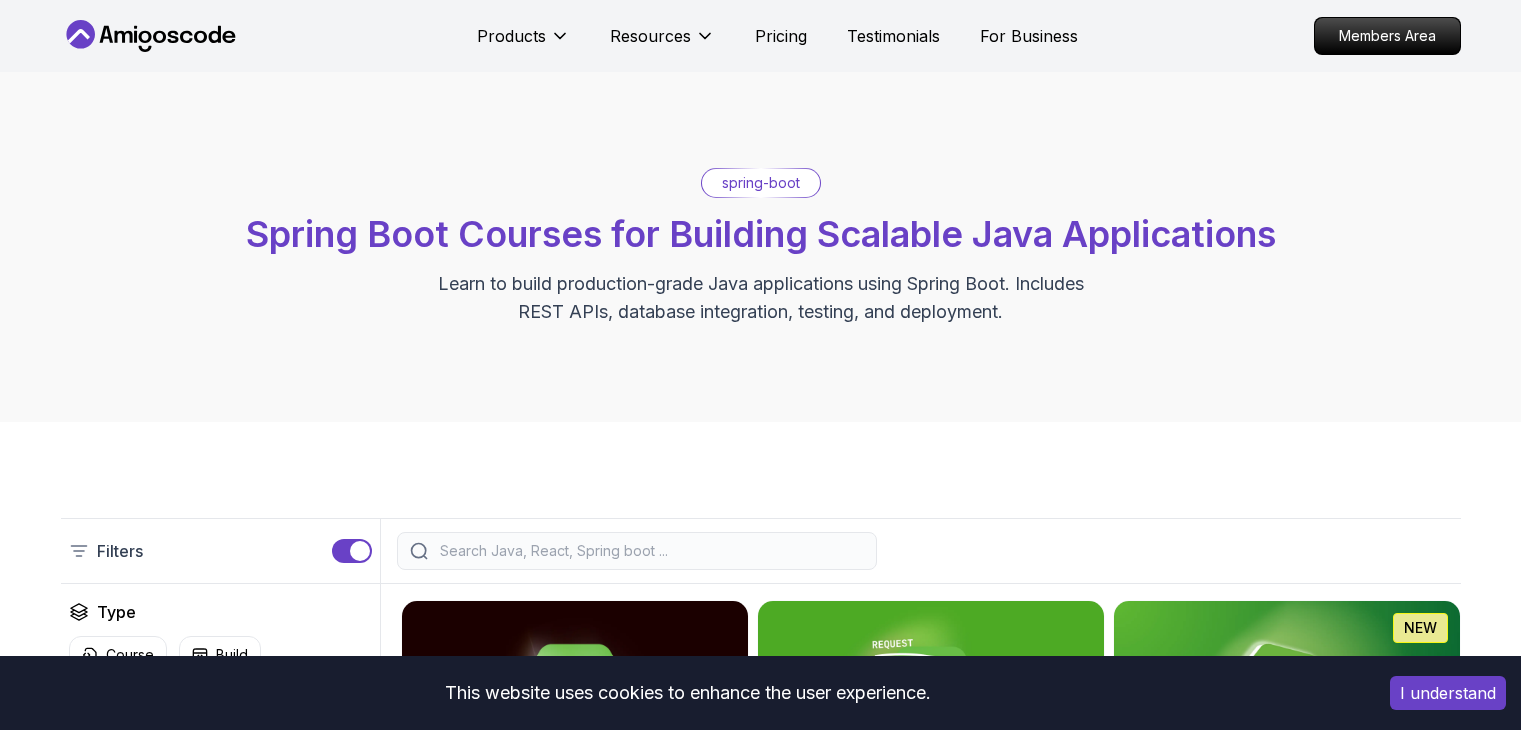 scroll, scrollTop: 400, scrollLeft: 0, axis: vertical 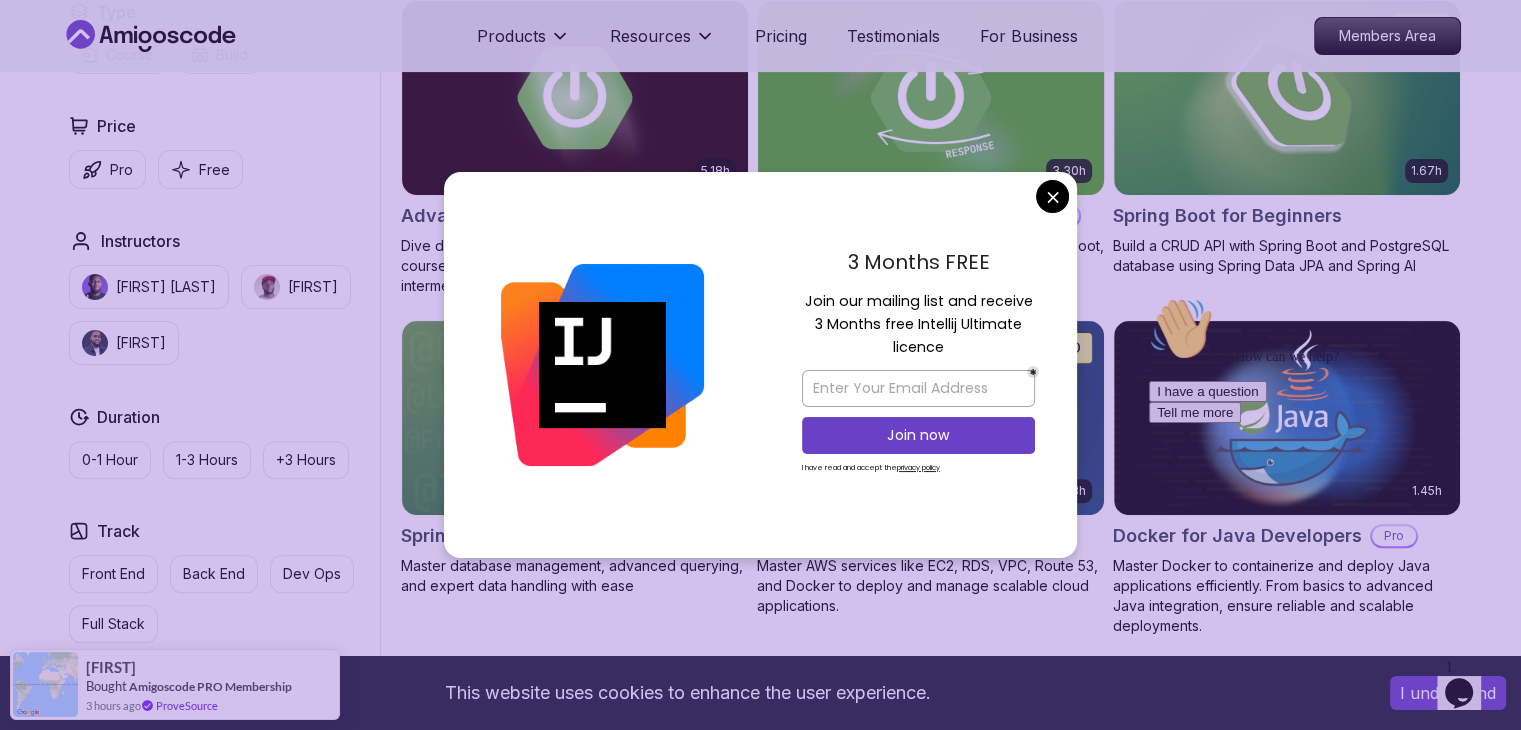 drag, startPoint x: 1057, startPoint y: 189, endPoint x: 1030, endPoint y: 212, distance: 35.468296 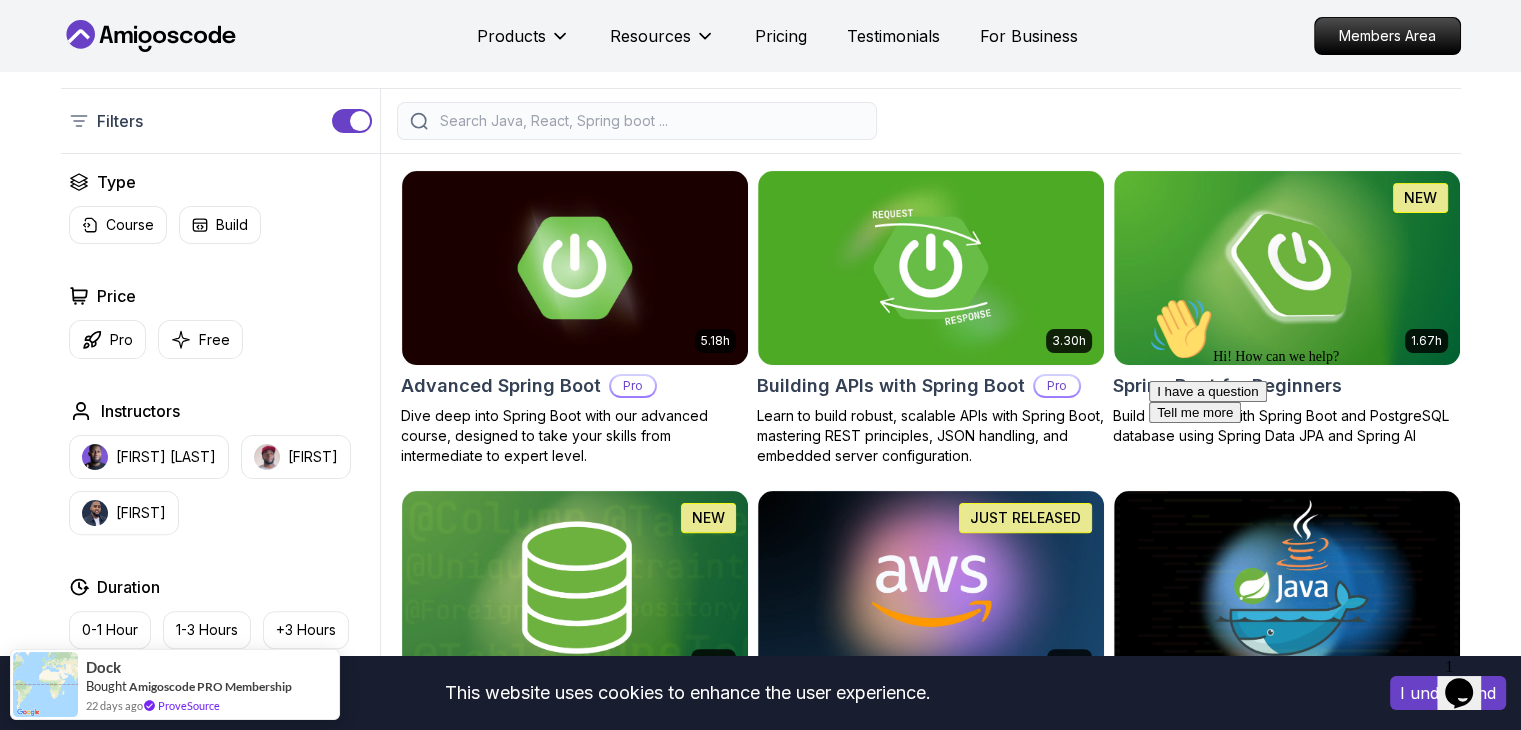 scroll, scrollTop: 300, scrollLeft: 0, axis: vertical 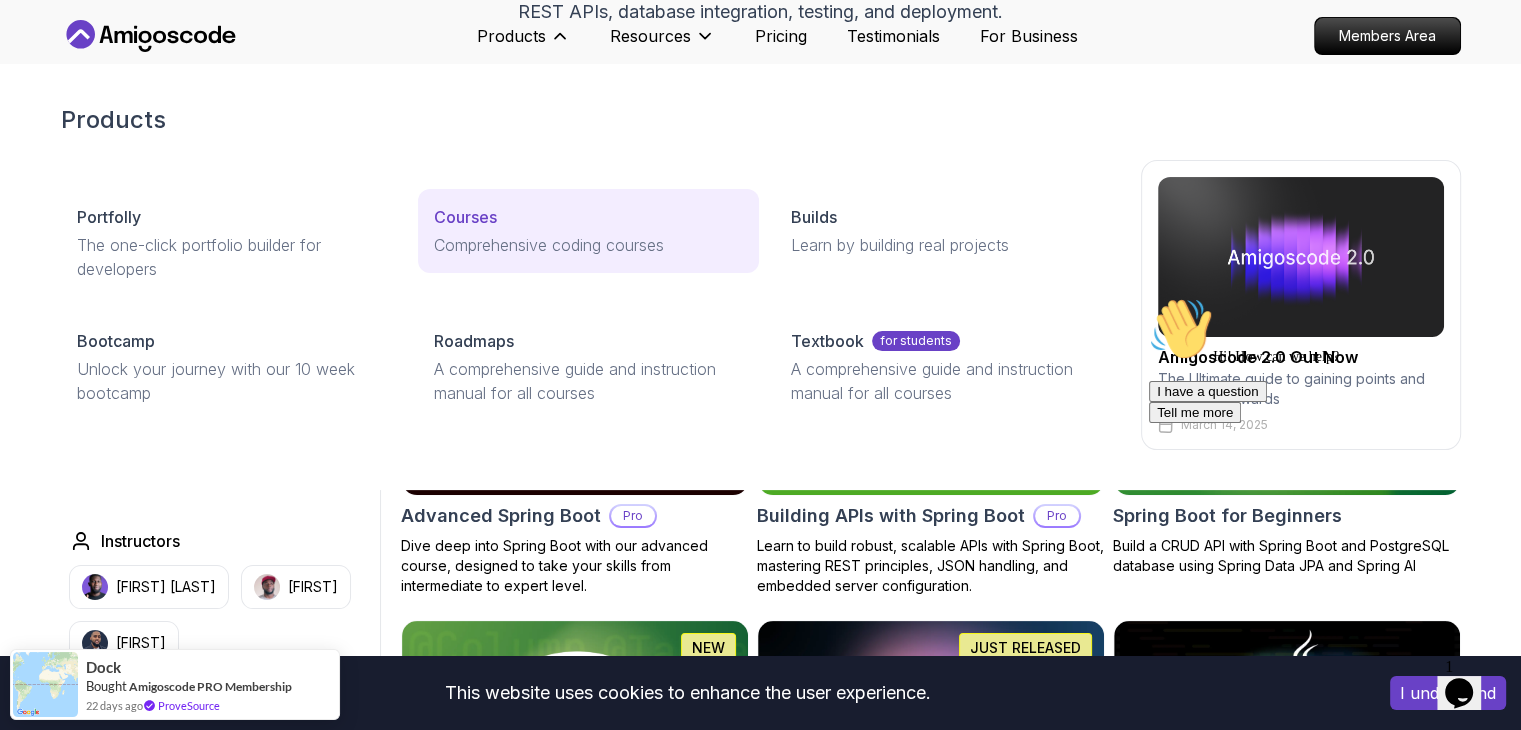 click on "Comprehensive coding courses" at bounding box center (588, 245) 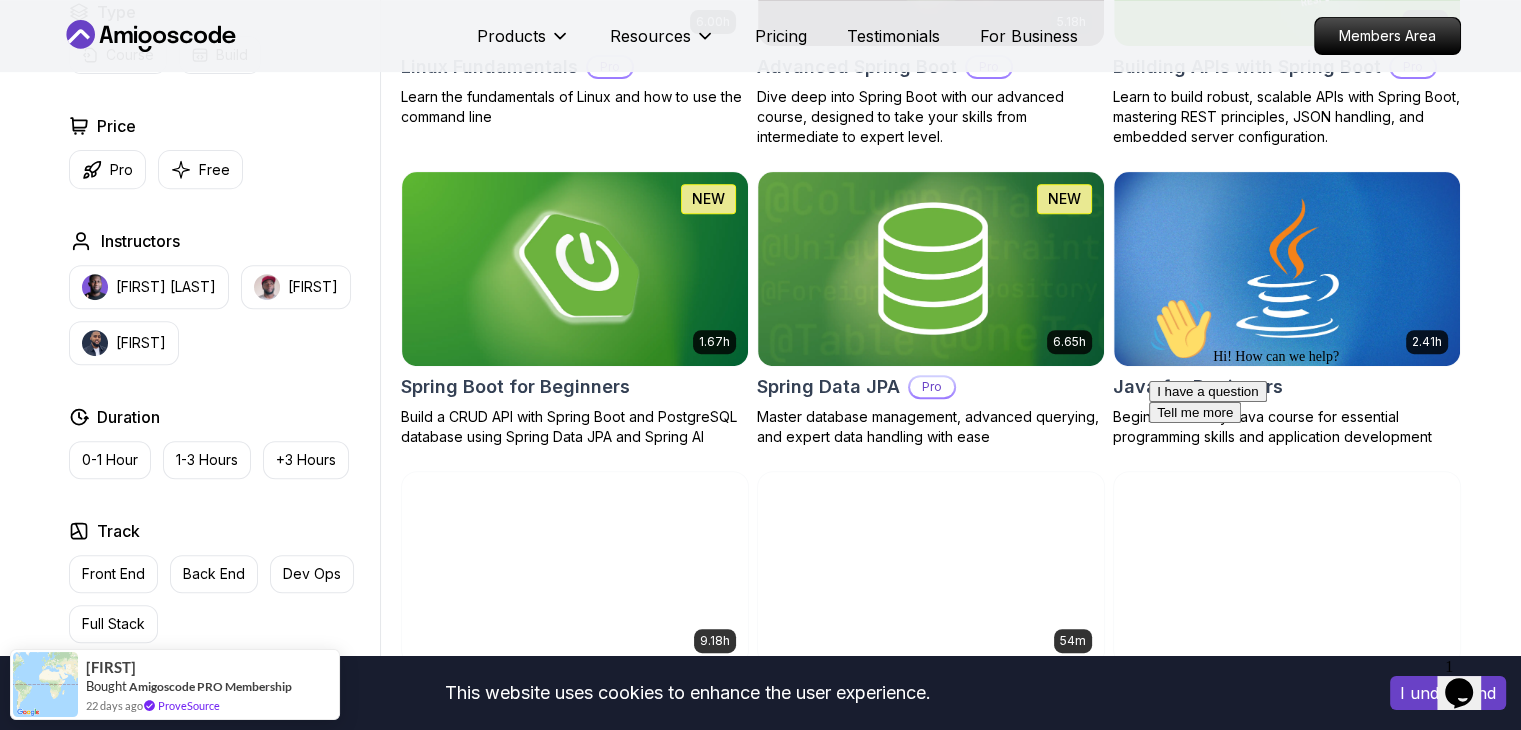 scroll, scrollTop: 800, scrollLeft: 0, axis: vertical 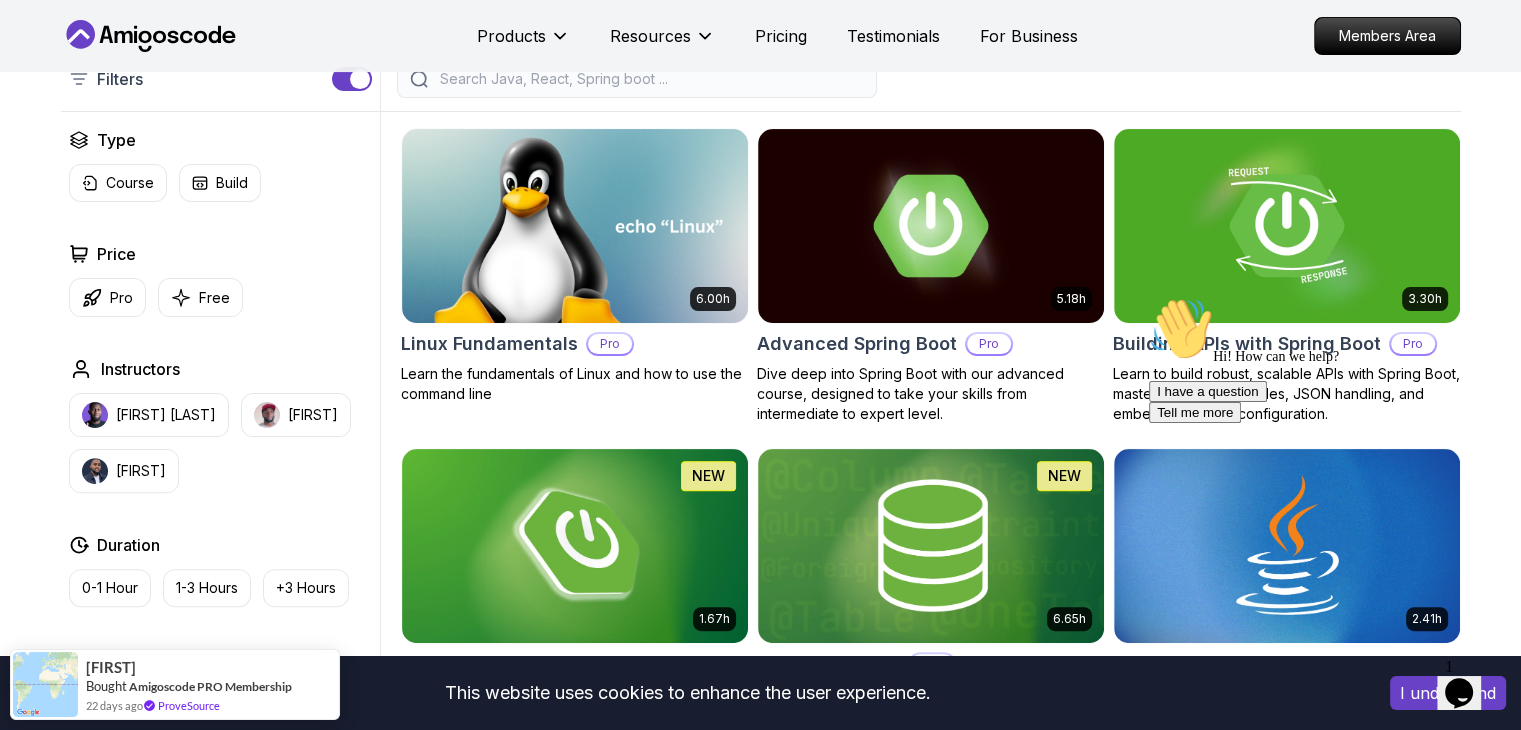 drag, startPoint x: 14, startPoint y: 58, endPoint x: 1108, endPoint y: 126, distance: 1096.1113 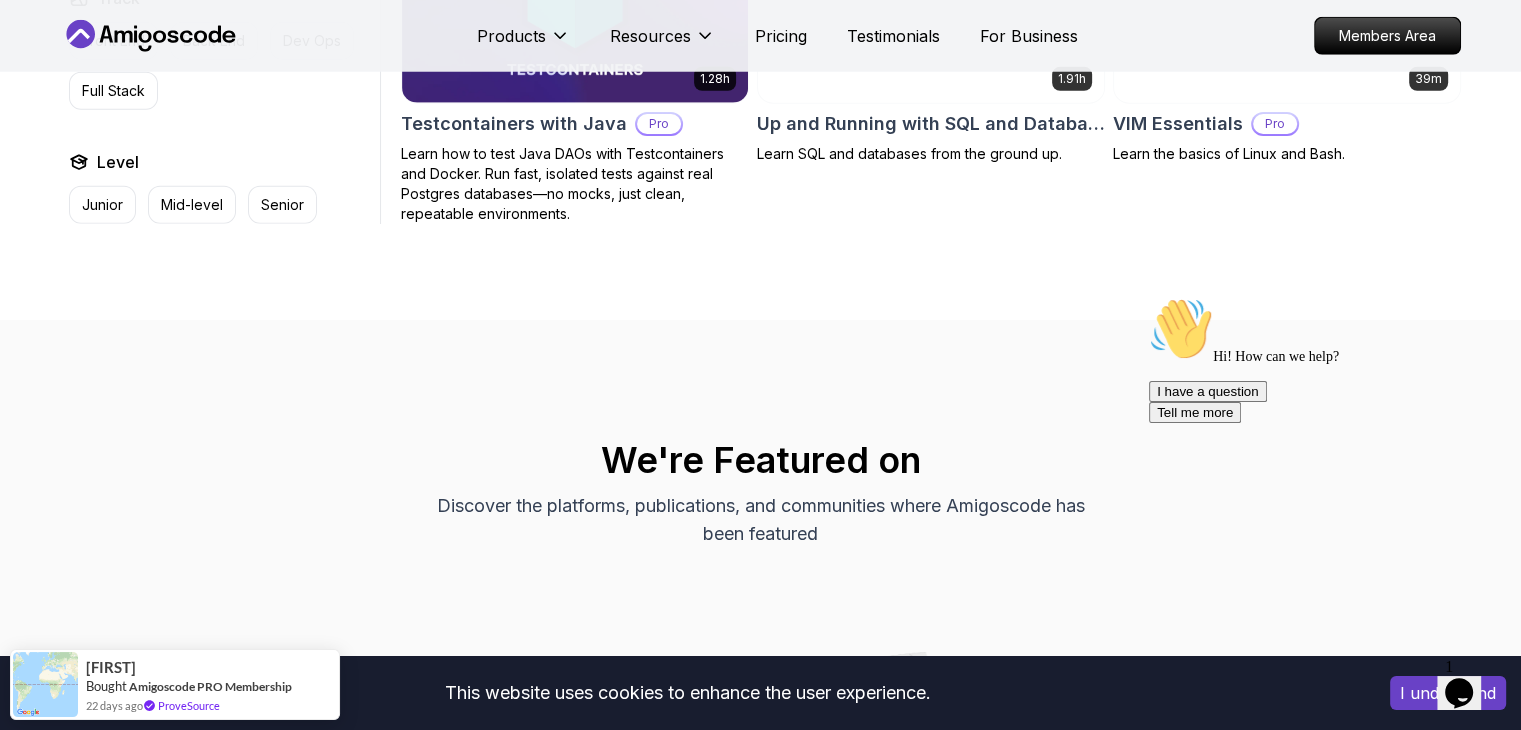 scroll, scrollTop: 5500, scrollLeft: 0, axis: vertical 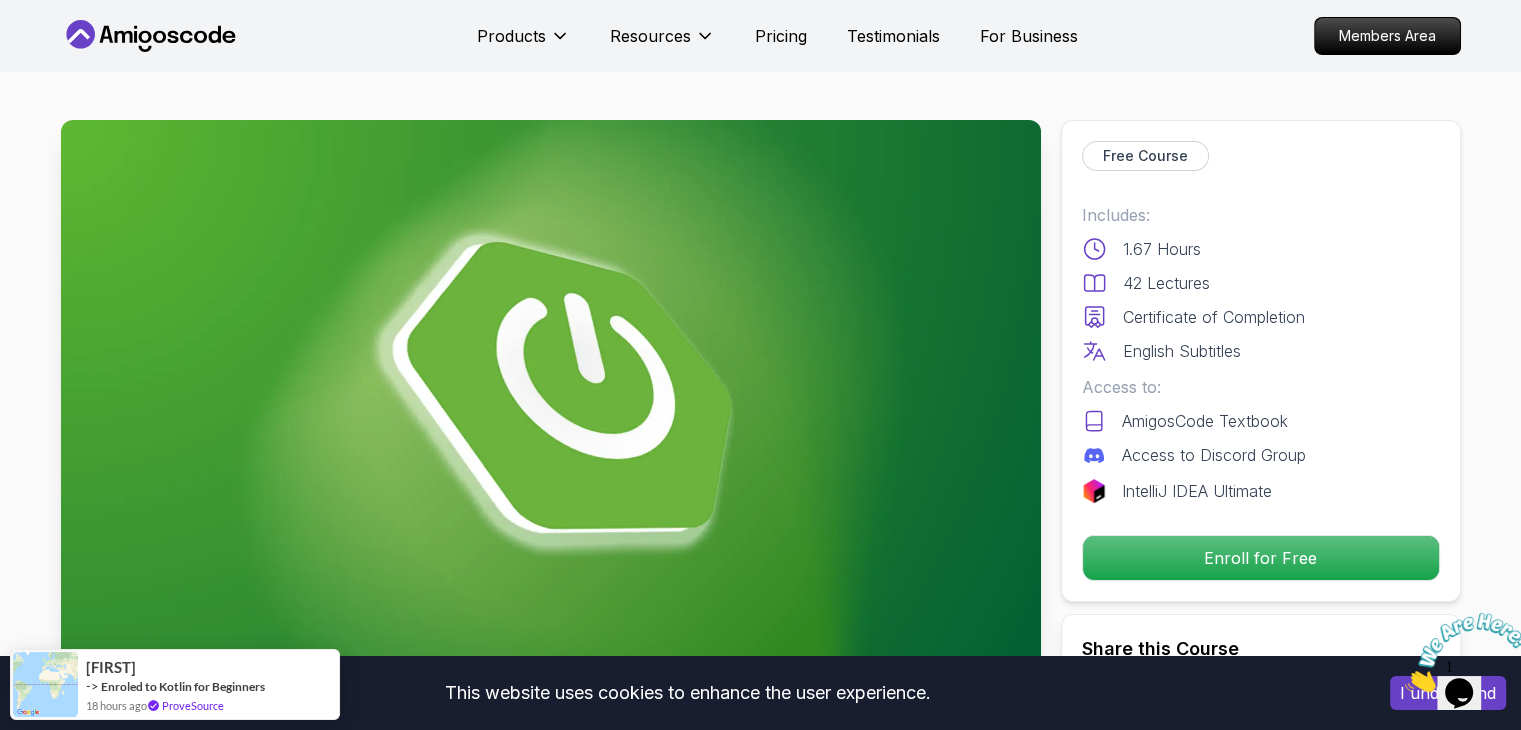 click on "This website uses cookies to enhance the user experience. I understand Products Resources Pricing Testimonials For Business Members Area Products Resources Pricing Testimonials For Business Members Area Spring Boot for Beginners Build a CRUD API with Spring Boot and PostgreSQL database using Spring Data JPA and Spring AI [FIRST] [LAST]  /   Instructor Free Course Includes: 1.67 Hours 42 Lectures Certificate of Completion English Subtitles Access to: AmigosCode Textbook Access to Discord Group IntelliJ IDEA Ultimate Enroll for Free Share this Course or Copy link Got a Team of 5 or More? With one subscription, give your entire team access to all courses and features. Check our Business Plan [FIRST] [LAST]  /   Instructor What you will learn java spring spring-boot postgres terminal ai git github chatgpt The Basics of Spring - Learn the fundamental concepts and features of the Spring framework. Spring Boot - Understand how to use Spring Boot to simplify the development of Spring applications." at bounding box center (760, 5050) 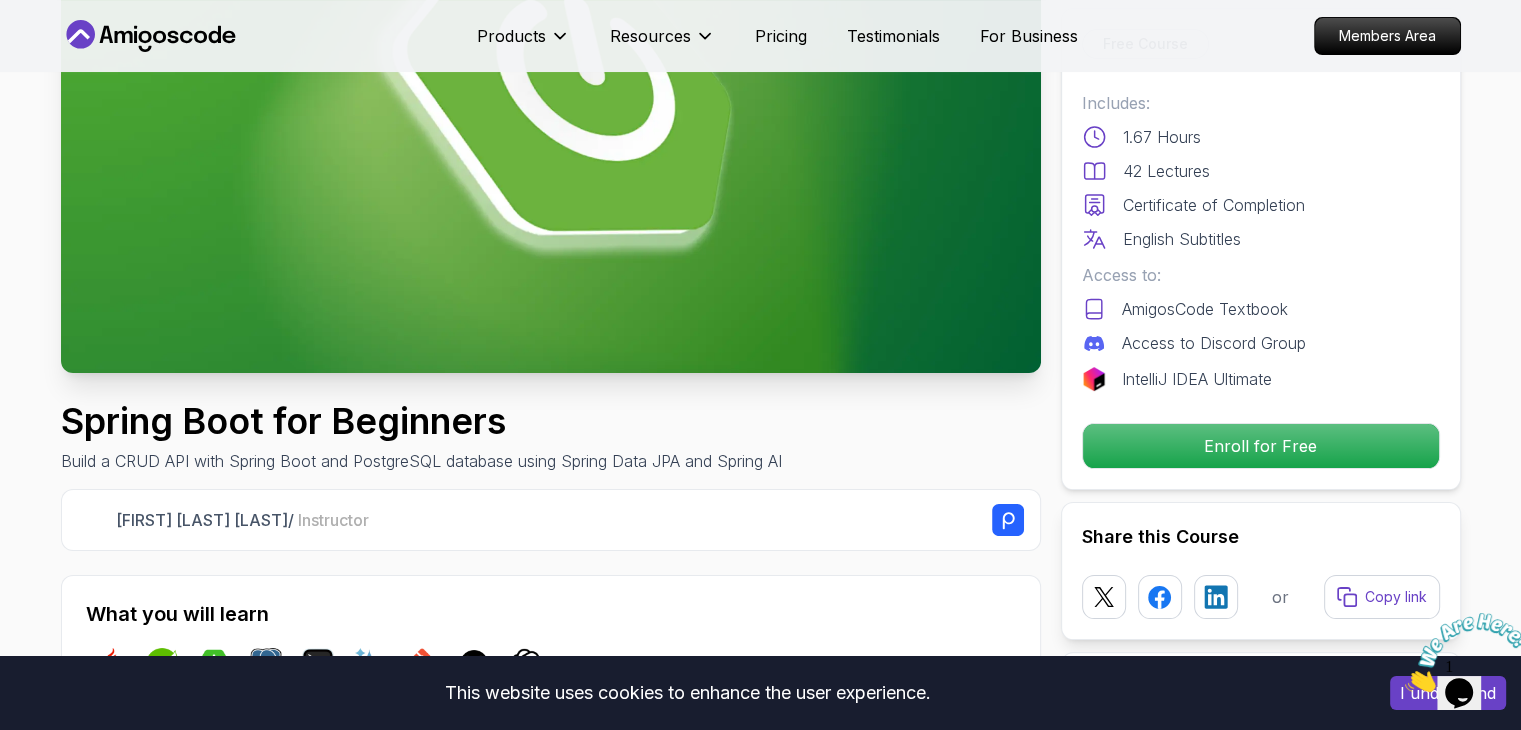 scroll, scrollTop: 200, scrollLeft: 0, axis: vertical 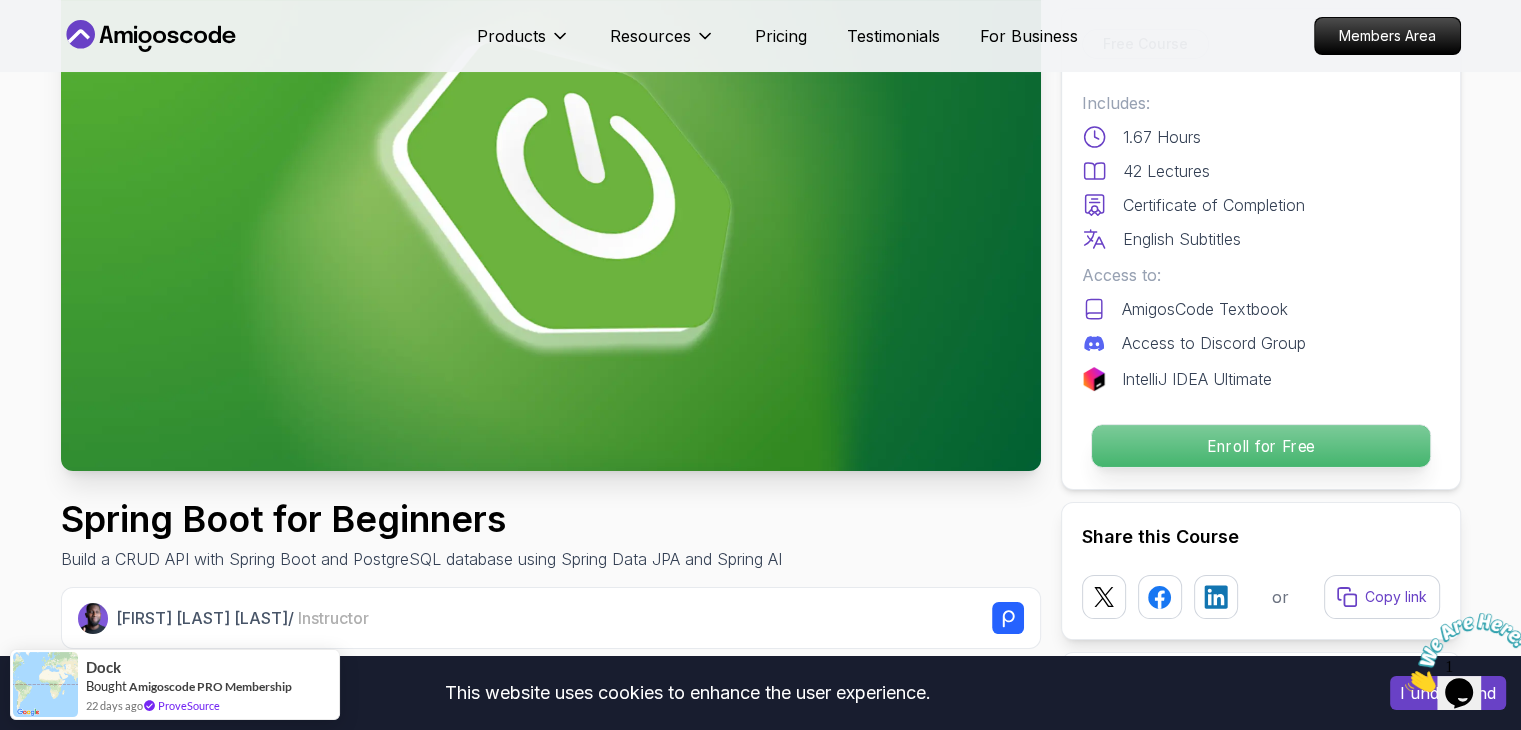 click on "Enroll for Free" at bounding box center [1260, 446] 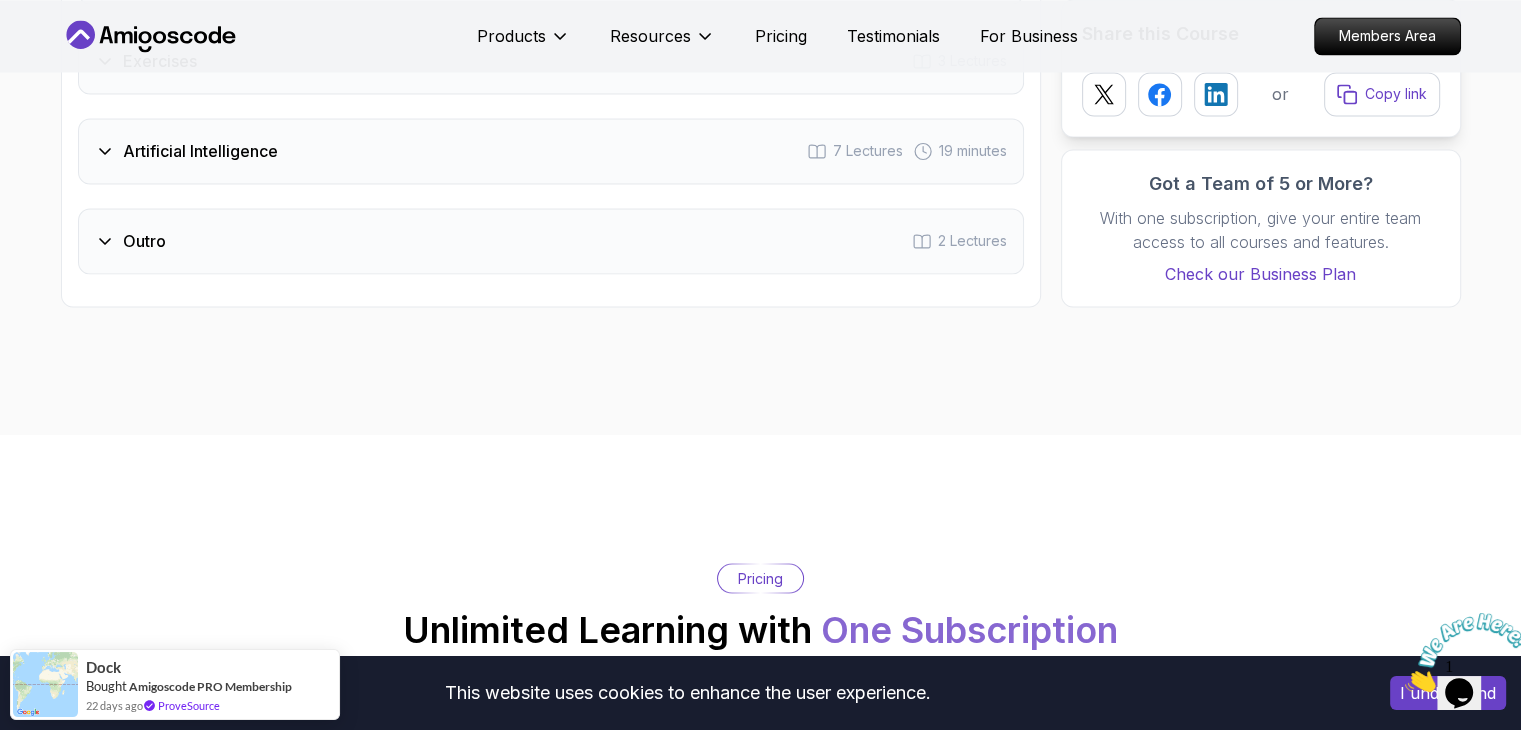 scroll, scrollTop: 3120, scrollLeft: 0, axis: vertical 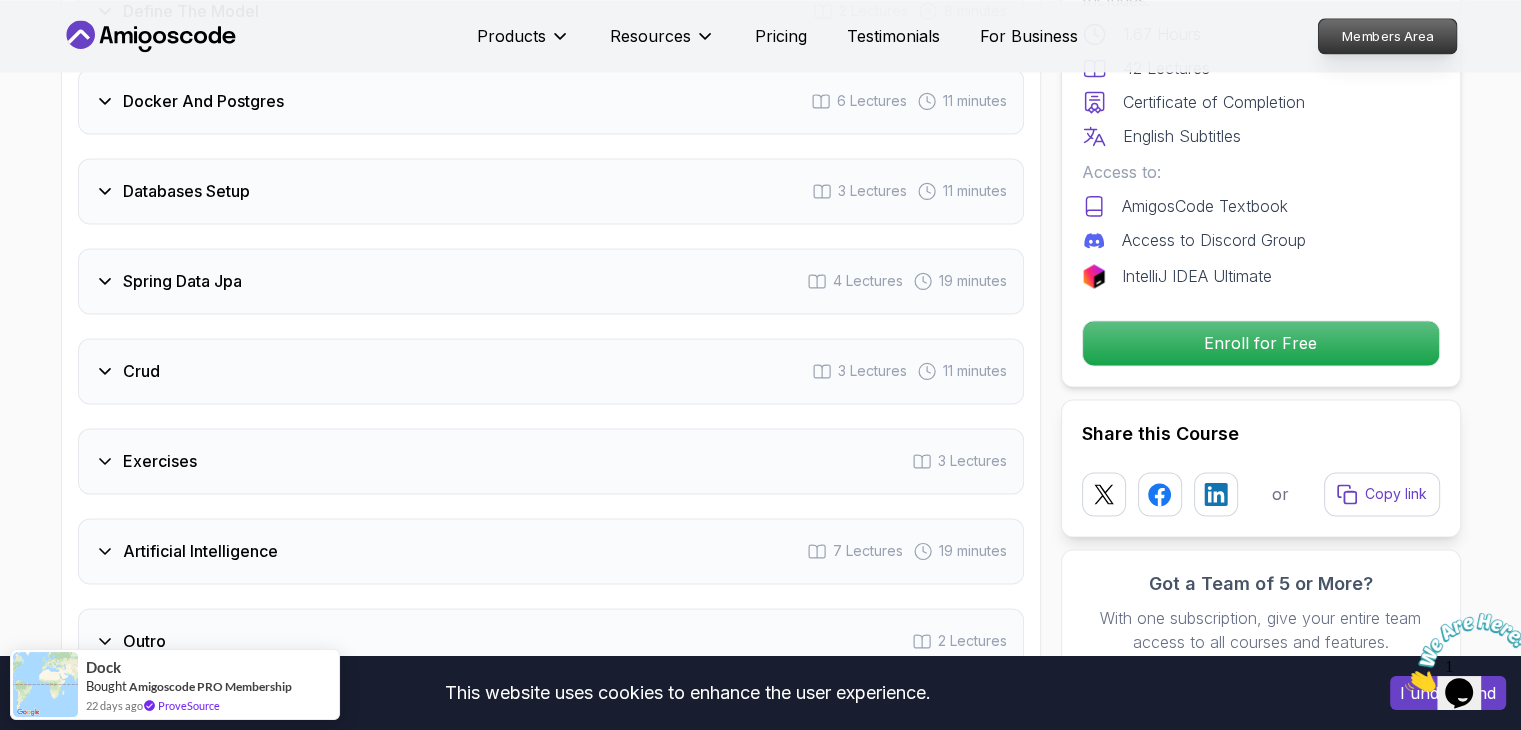 click on "Members Area" at bounding box center (1387, 36) 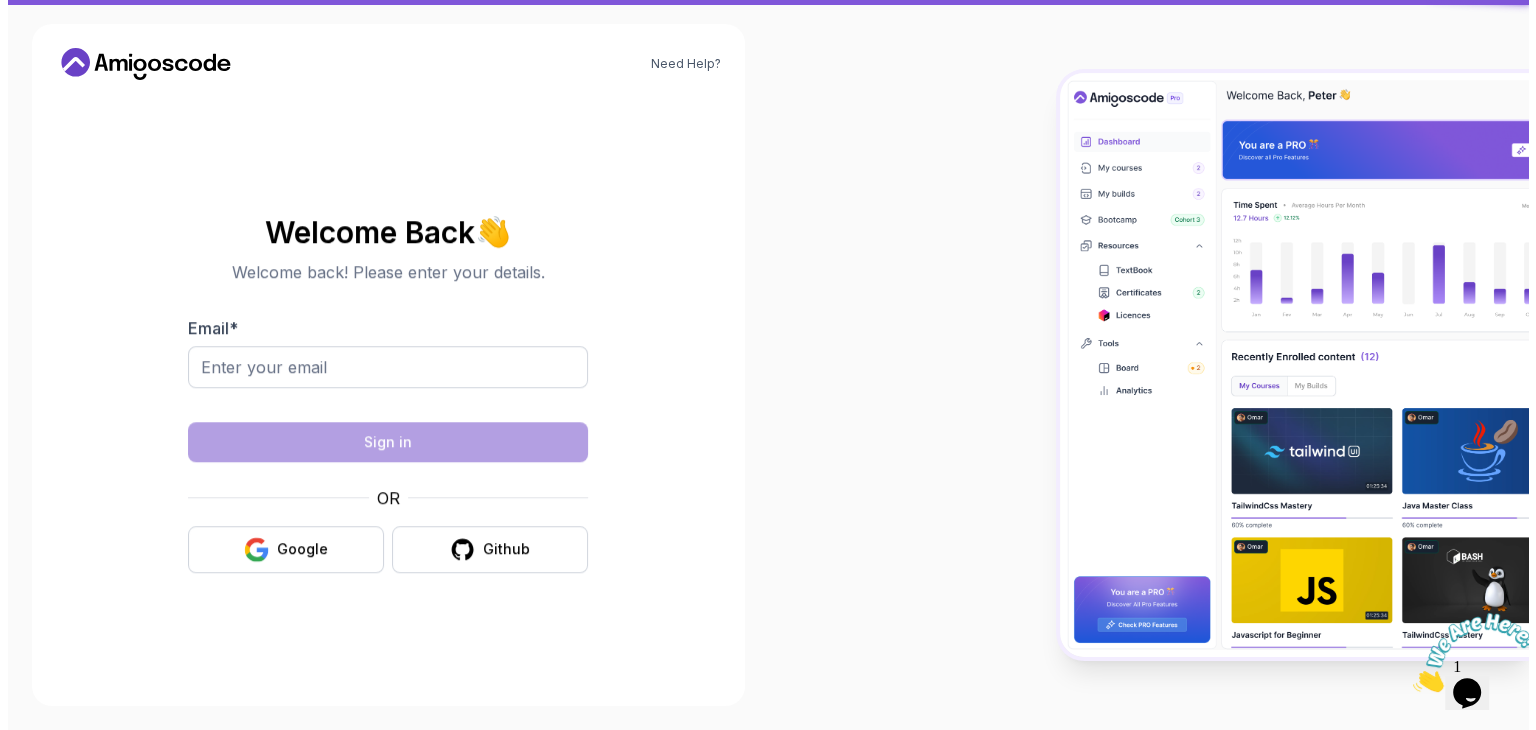 scroll, scrollTop: 0, scrollLeft: 0, axis: both 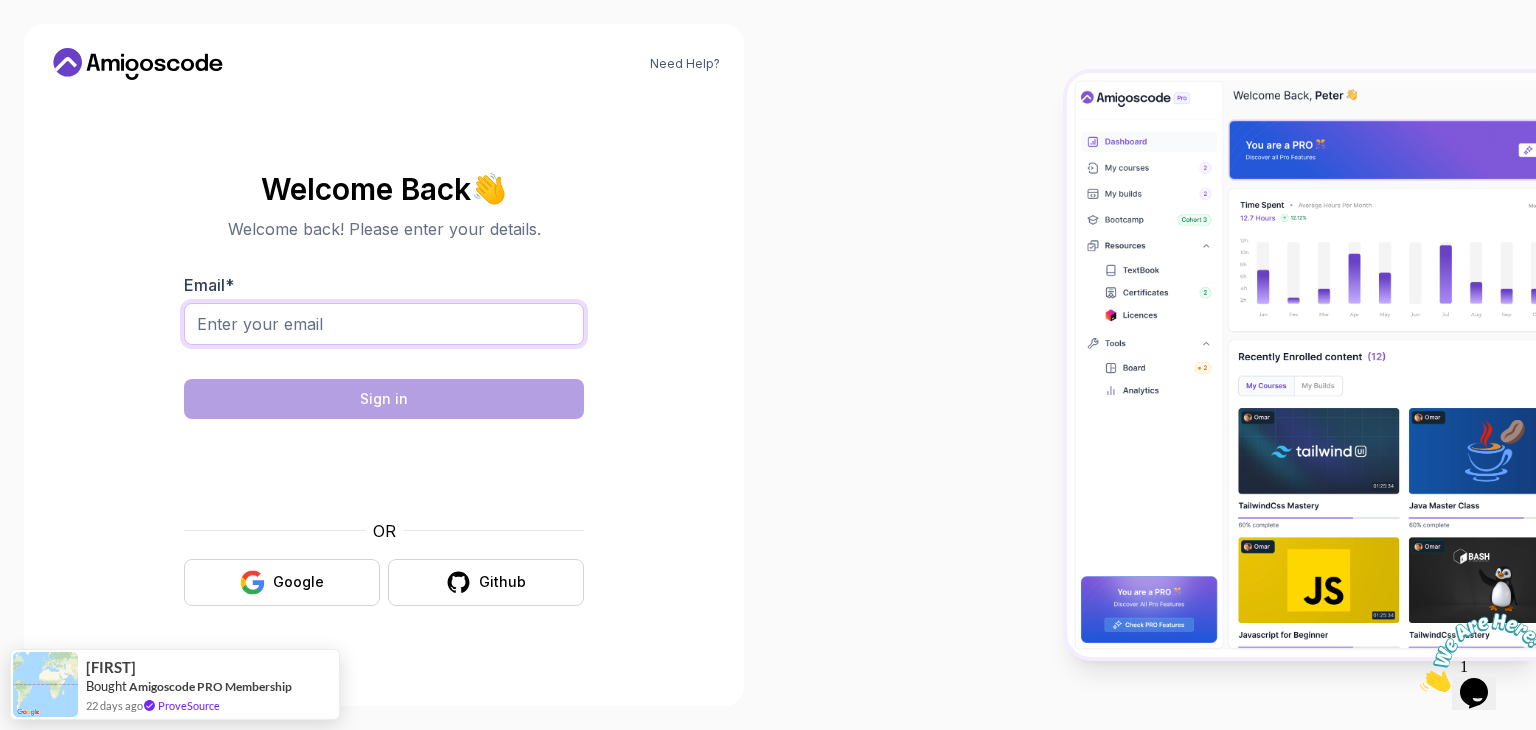 click on "Email *" at bounding box center (384, 324) 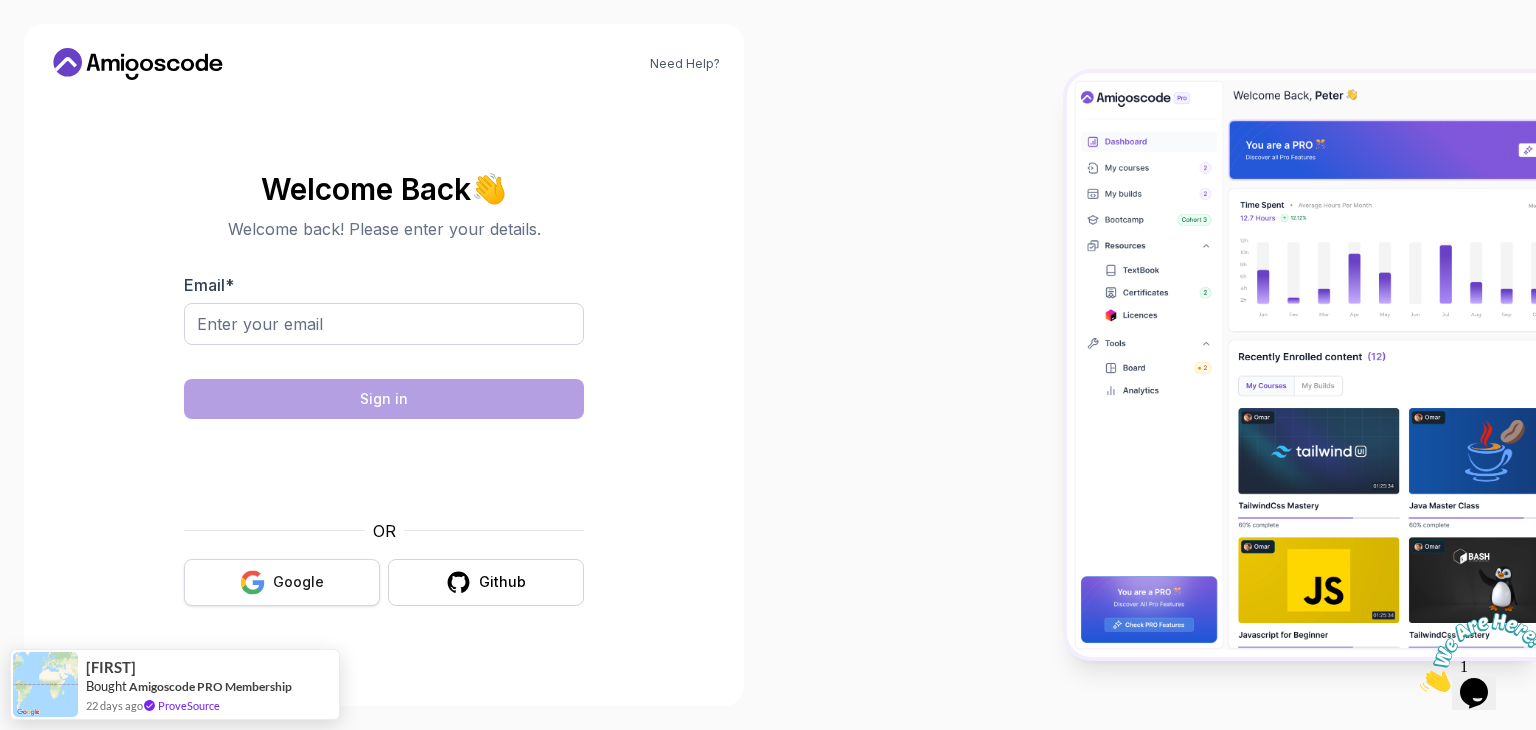 click on "Google" at bounding box center (298, 582) 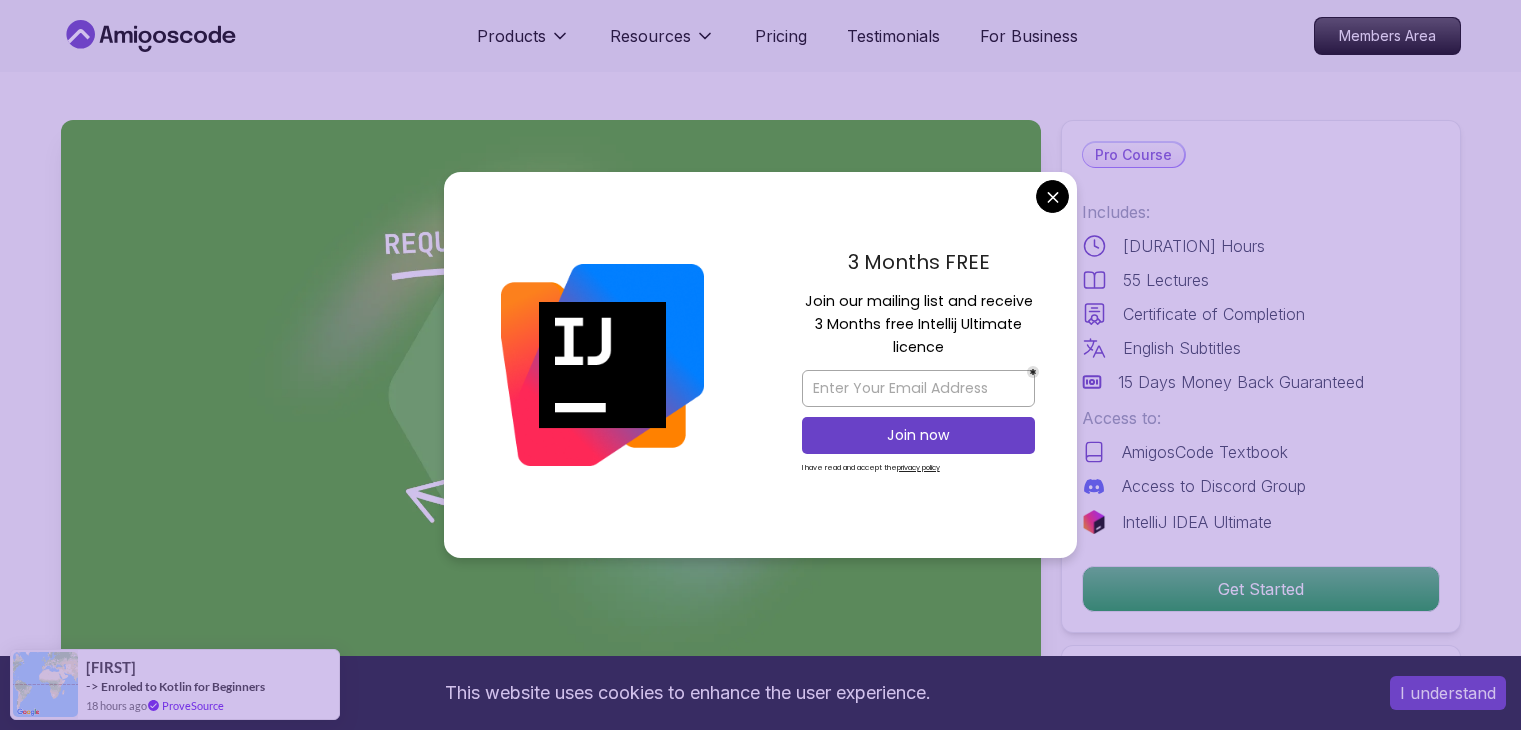 scroll, scrollTop: 0, scrollLeft: 0, axis: both 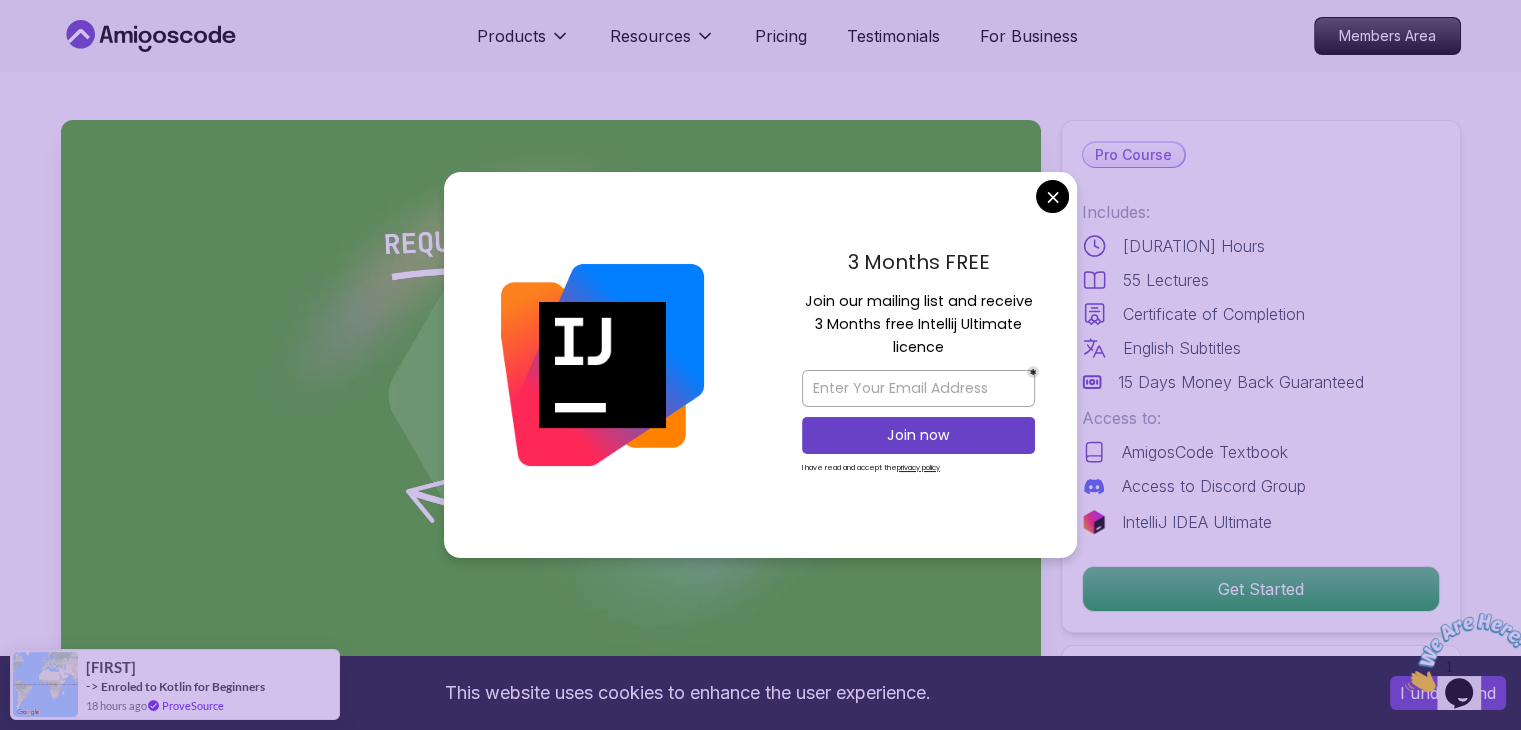 click on "This website uses cookies to enhance the user experience. I understand Products Resources Pricing Testimonials For Business Members Area Products Resources Pricing Testimonials For Business Members Area Building APIs with Spring Boot Learn to build robust, scalable APIs with Spring Boot, mastering REST principles, JSON handling, and embedded server configuration. Mama Samba Braima Djalo  /   Instructor Pro Course Includes: 3.30 Hours 55 Lectures Certificate of Completion English Subtitles 15 Days Money Back Guaranteed Access to: AmigosCode Textbook Access to Discord Group IntelliJ IDEA Ultimate Get Started Share this Course or Copy link Got a Team of 5 or More? With one subscription, give your entire team access to all courses and features. Check our Business Plan Mama Samba Braima Djalo  /   Instructor What you will learn java spring spring-boot spring-data-jpa spring-security docker postgres h2 API Fundamentals - Master the foundations of building APIs, including REST principles and Spring MVC.
The" at bounding box center (760, 4629) 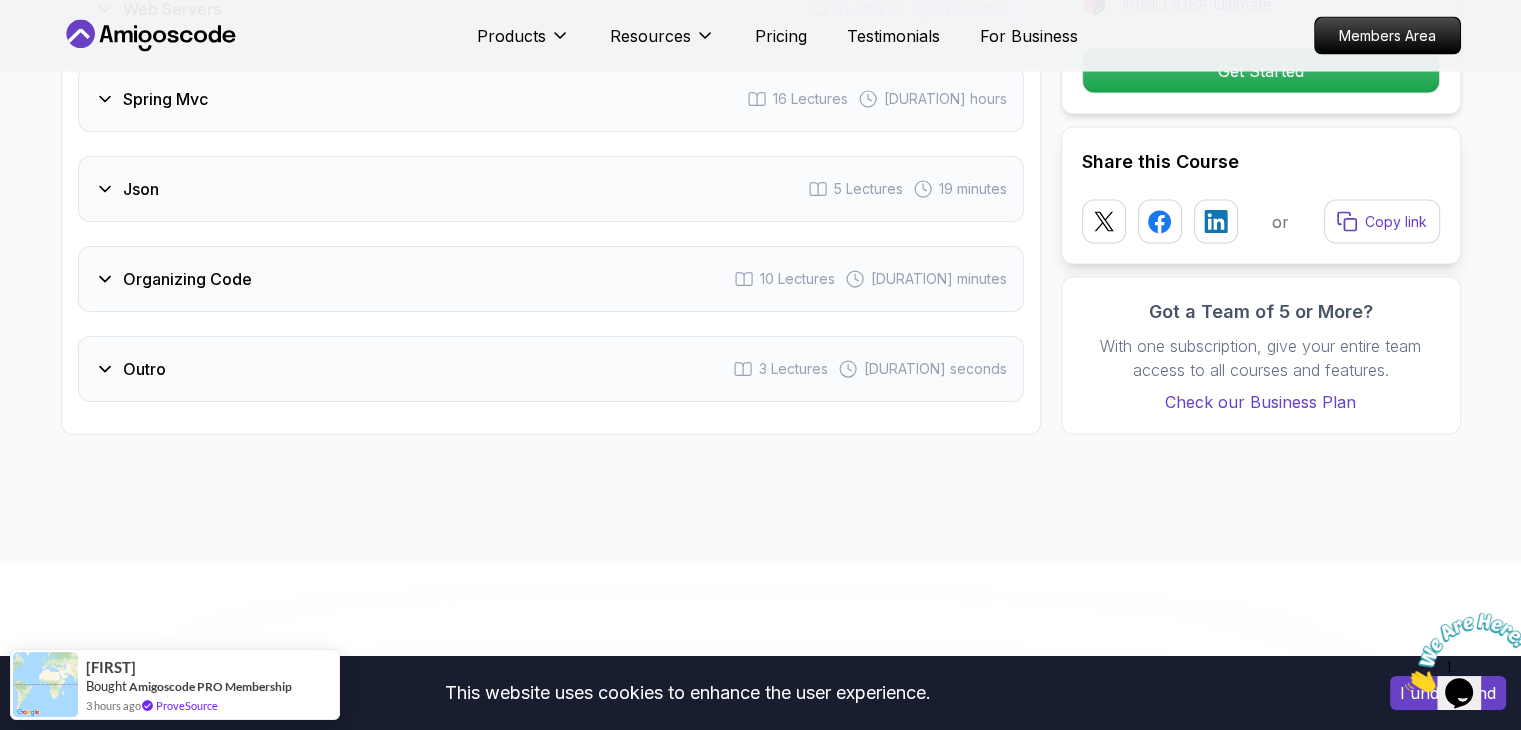 scroll, scrollTop: 4000, scrollLeft: 0, axis: vertical 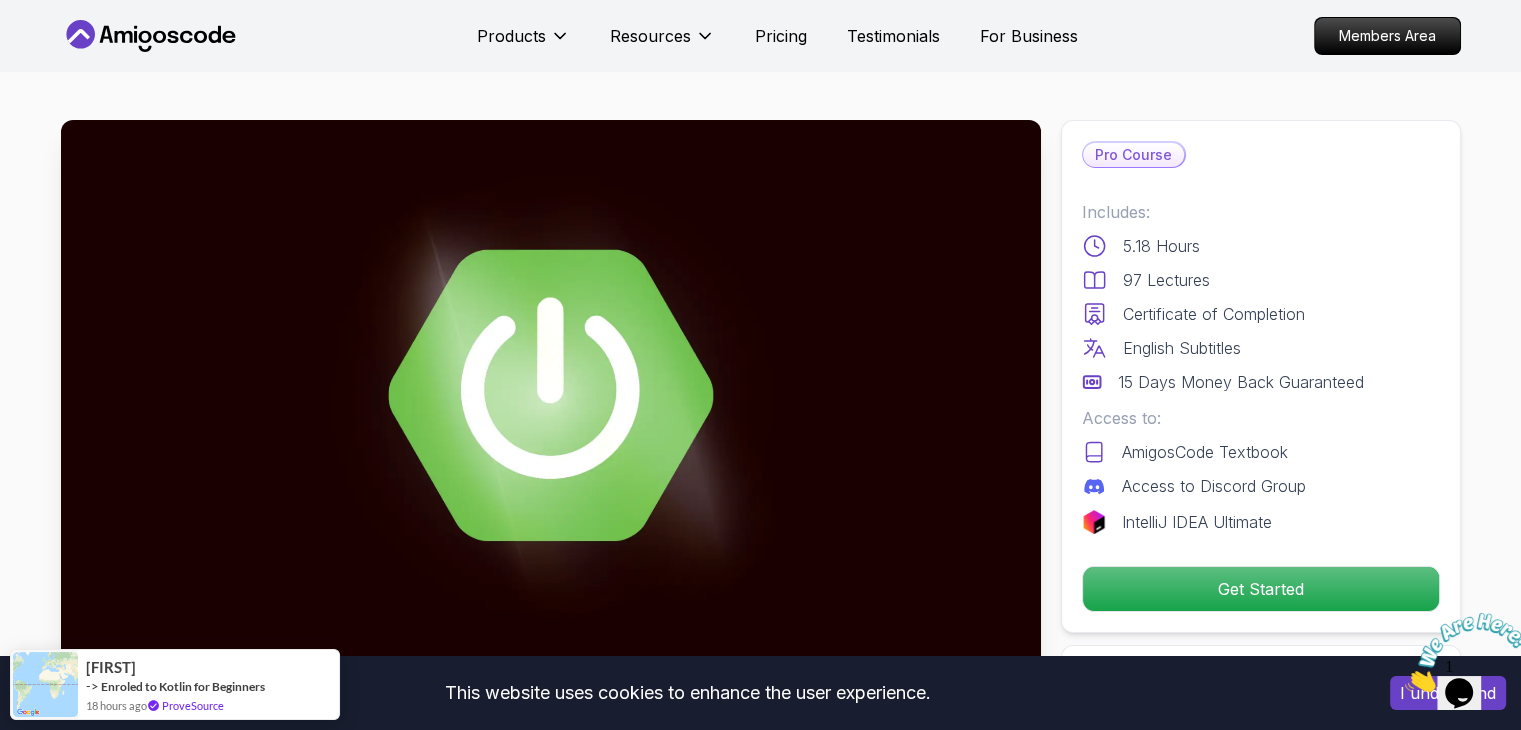 click on "This website uses cookies to enhance the user experience. I understand Products Resources Pricing Testimonials For Business Members Area Products Resources Pricing Testimonials For Business Members Area Advanced Spring Boot Dive deep into Spring Boot with our advanced course, designed to take your skills from intermediate to expert level. Mama Samba Braima Djalo  /   Instructor Pro Course Includes: 5.18 Hours 97 Lectures Certificate of Completion English Subtitles 15 Days Money Back Guaranteed Access to: AmigosCode Textbook Access to Discord Group IntelliJ IDEA Ultimate Get Started Share this Course or Copy link Got a Team of 5 or More? With one subscription, give your entire team access to all courses and features. Check our Business Plan Mama Samba Braima Djalo  /   Instructor What you will learn java spring spring-boot spring-data-jpa spring-security docker postgres h2 Java Bean Validation - Master efficient validation techniques with annotations, custom validations, and @Valid.
The  Advanced Spring Boot" at bounding box center [760, 4506] 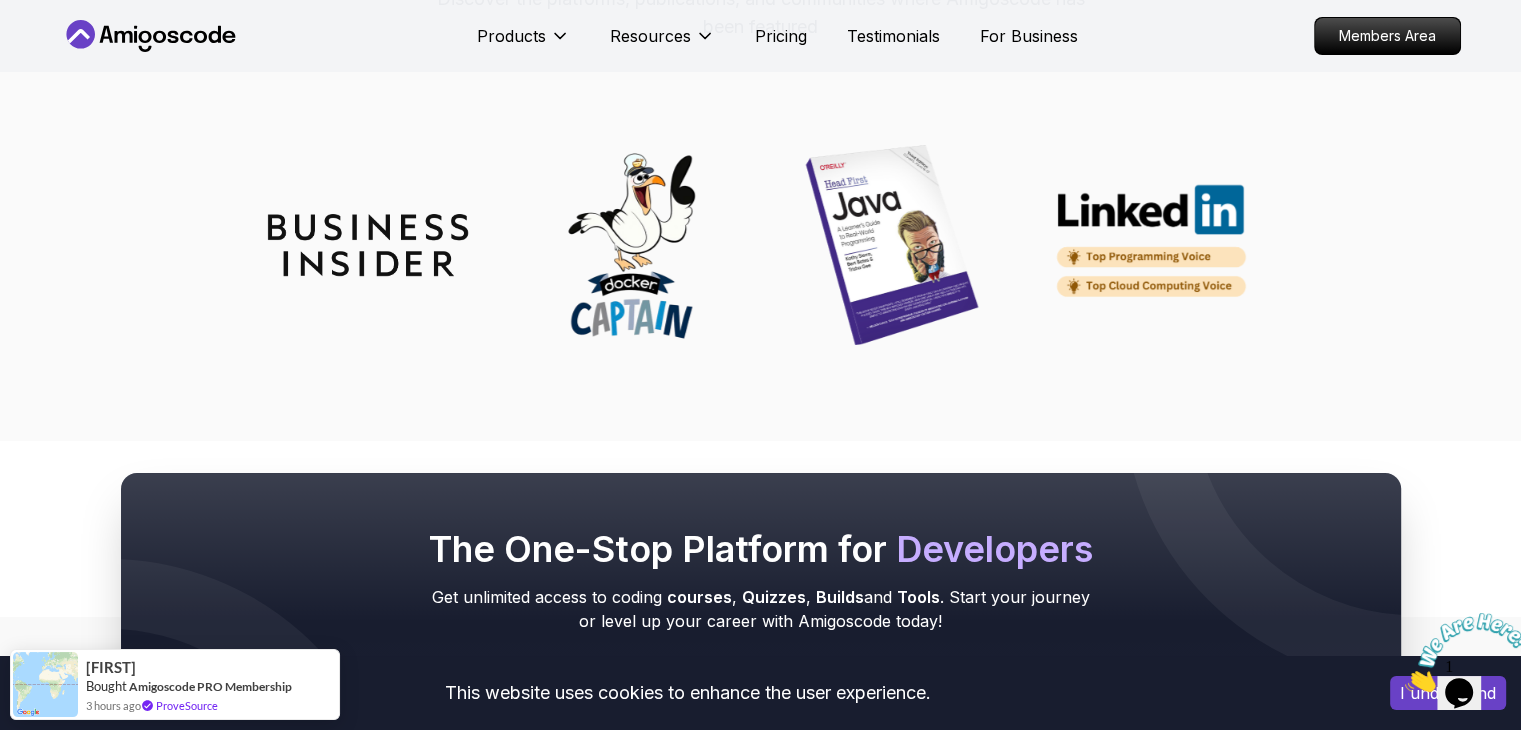 scroll, scrollTop: 7600, scrollLeft: 0, axis: vertical 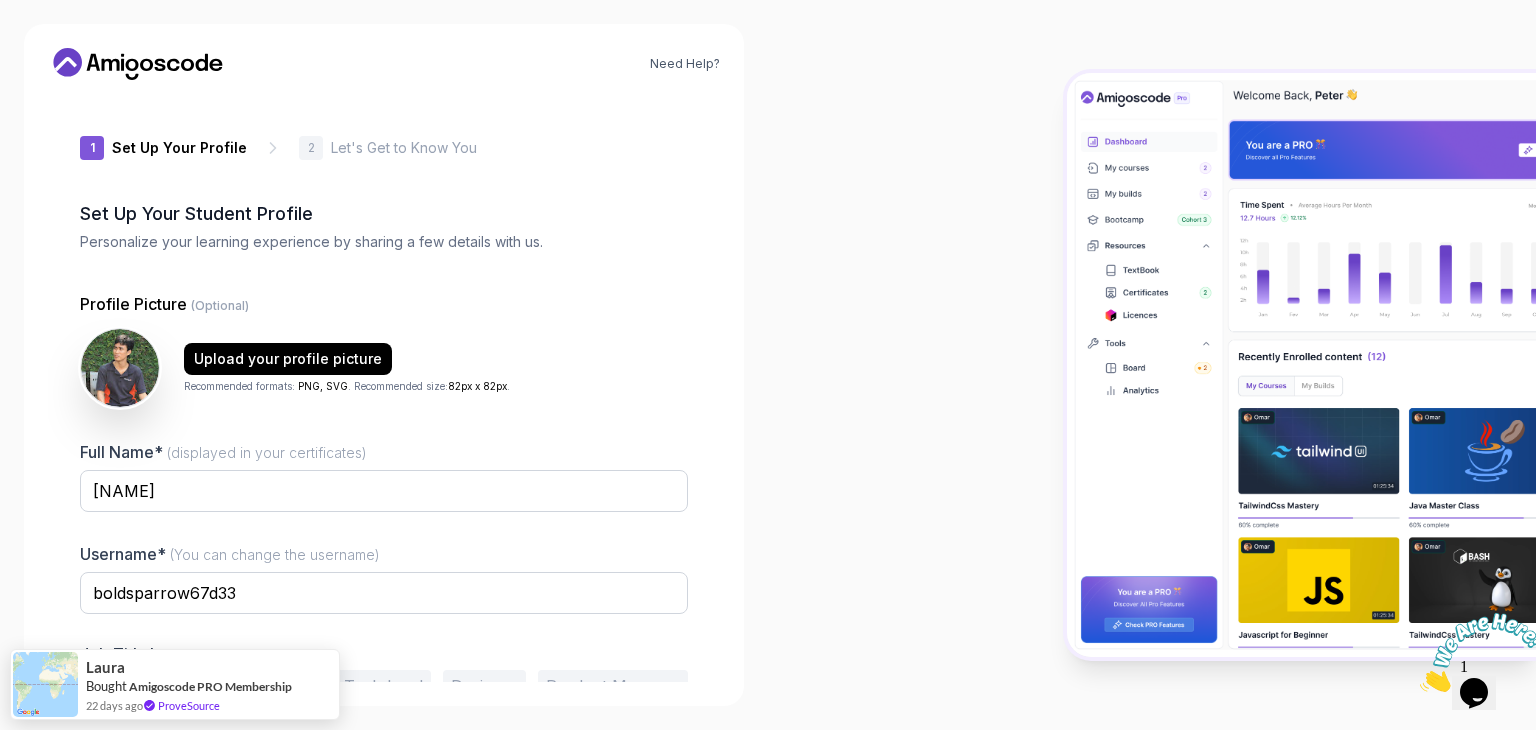 click 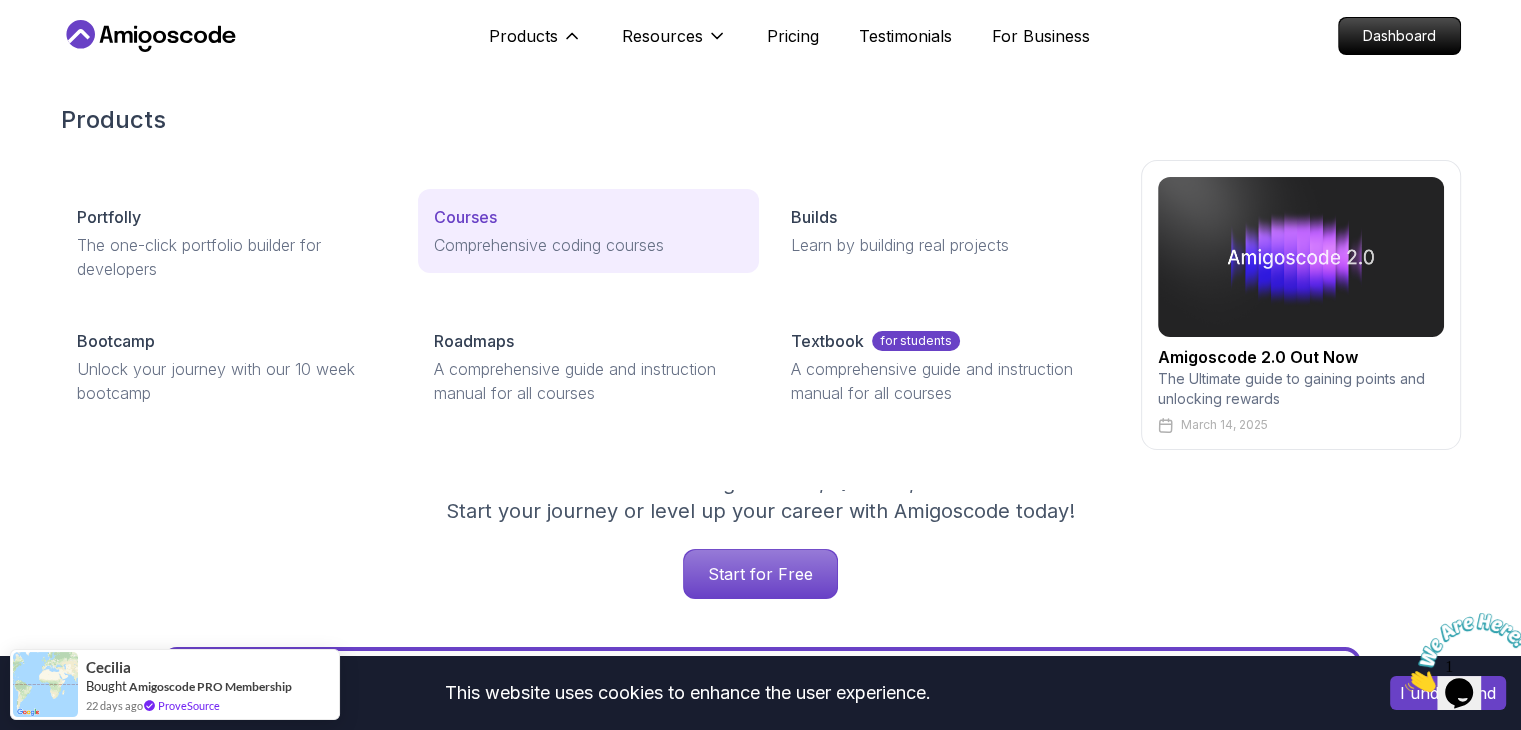 click on "Courses" at bounding box center [588, 217] 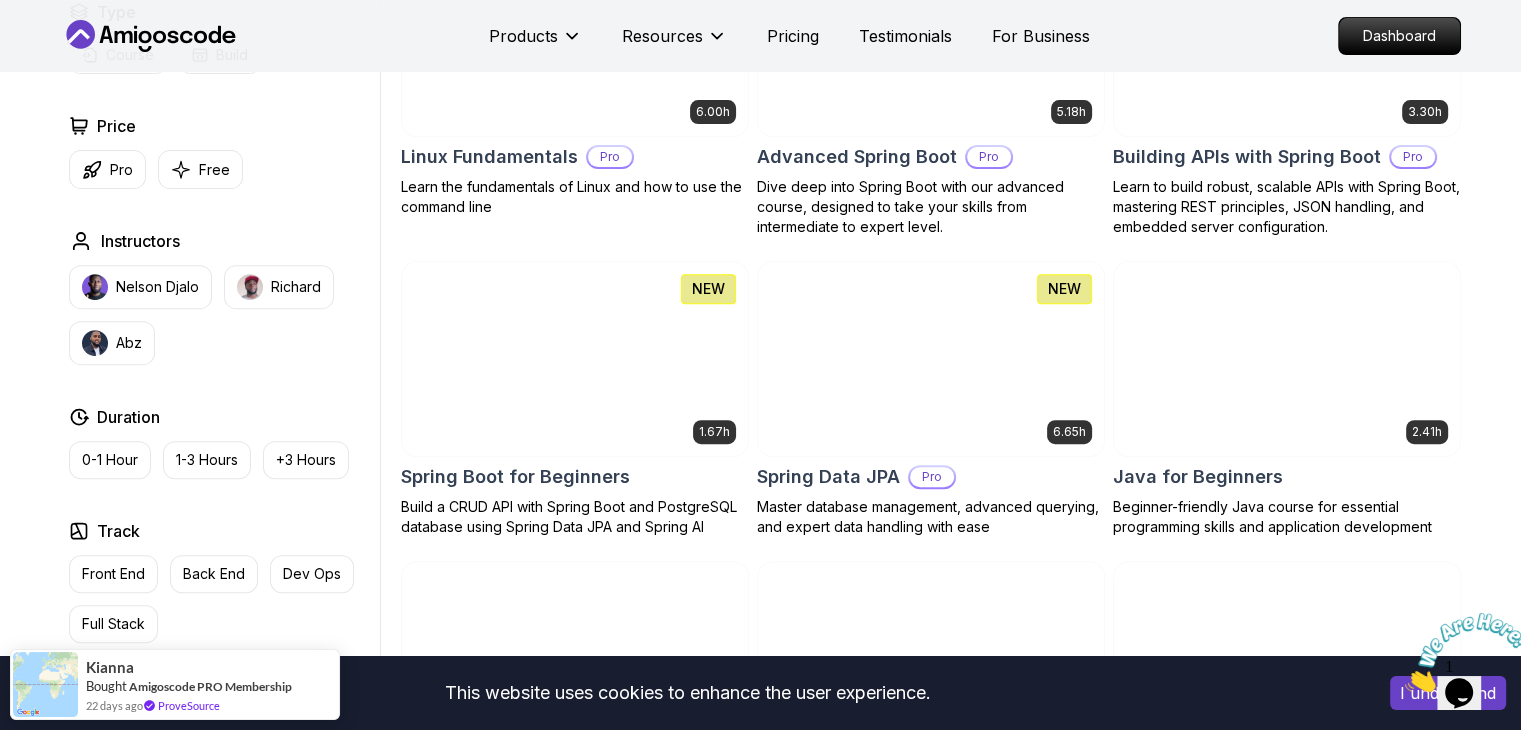 scroll, scrollTop: 700, scrollLeft: 0, axis: vertical 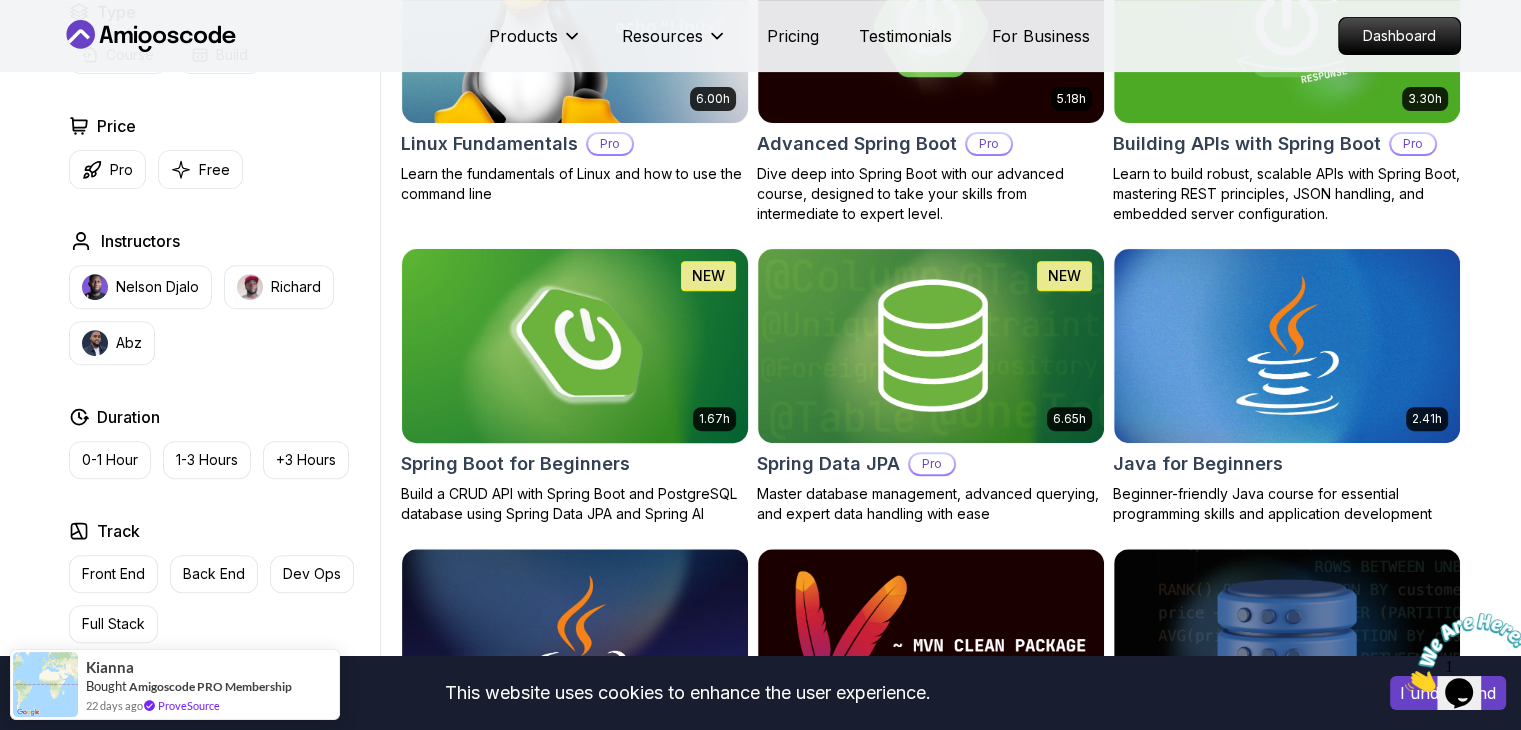 click on "Spring Boot for Beginners" at bounding box center (515, 464) 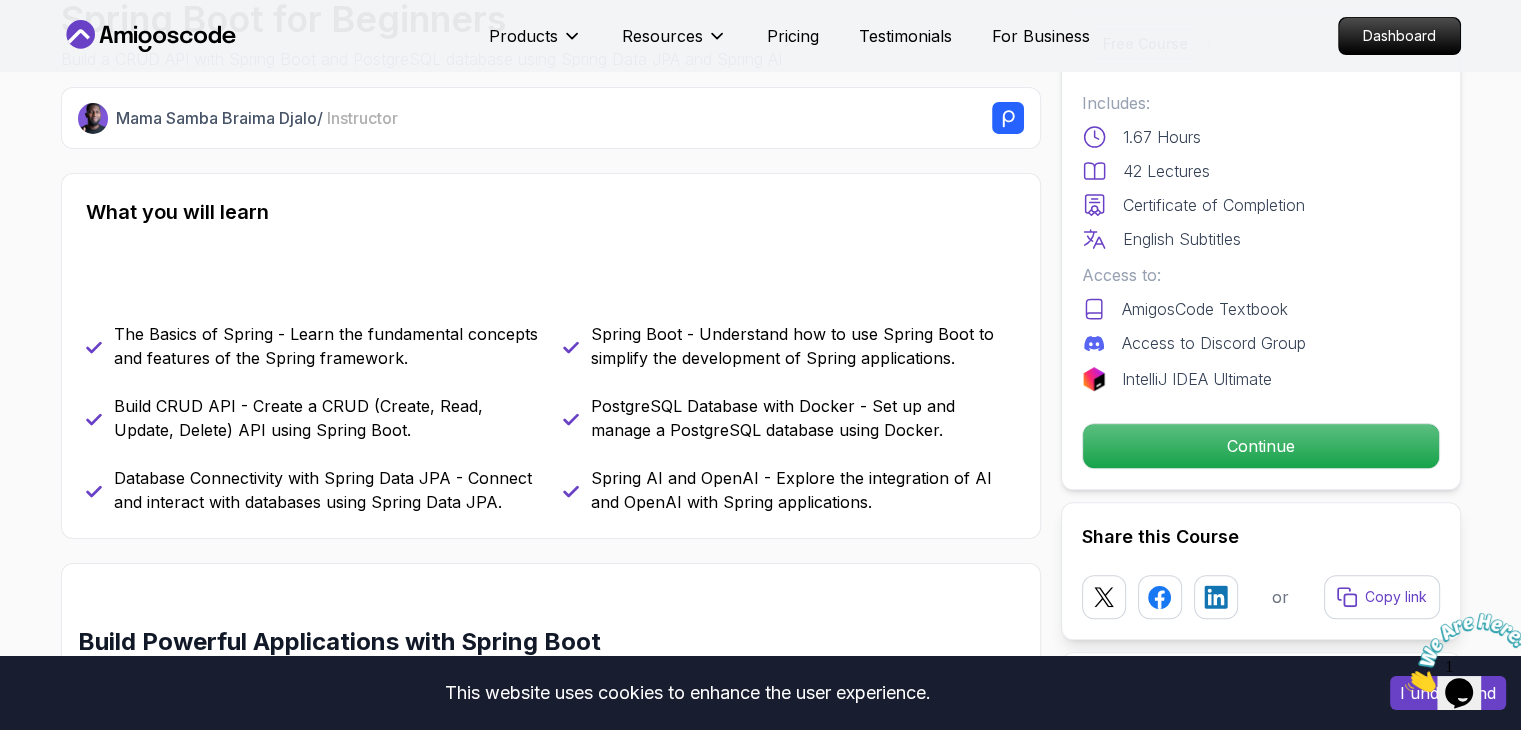 scroll, scrollTop: 0, scrollLeft: 0, axis: both 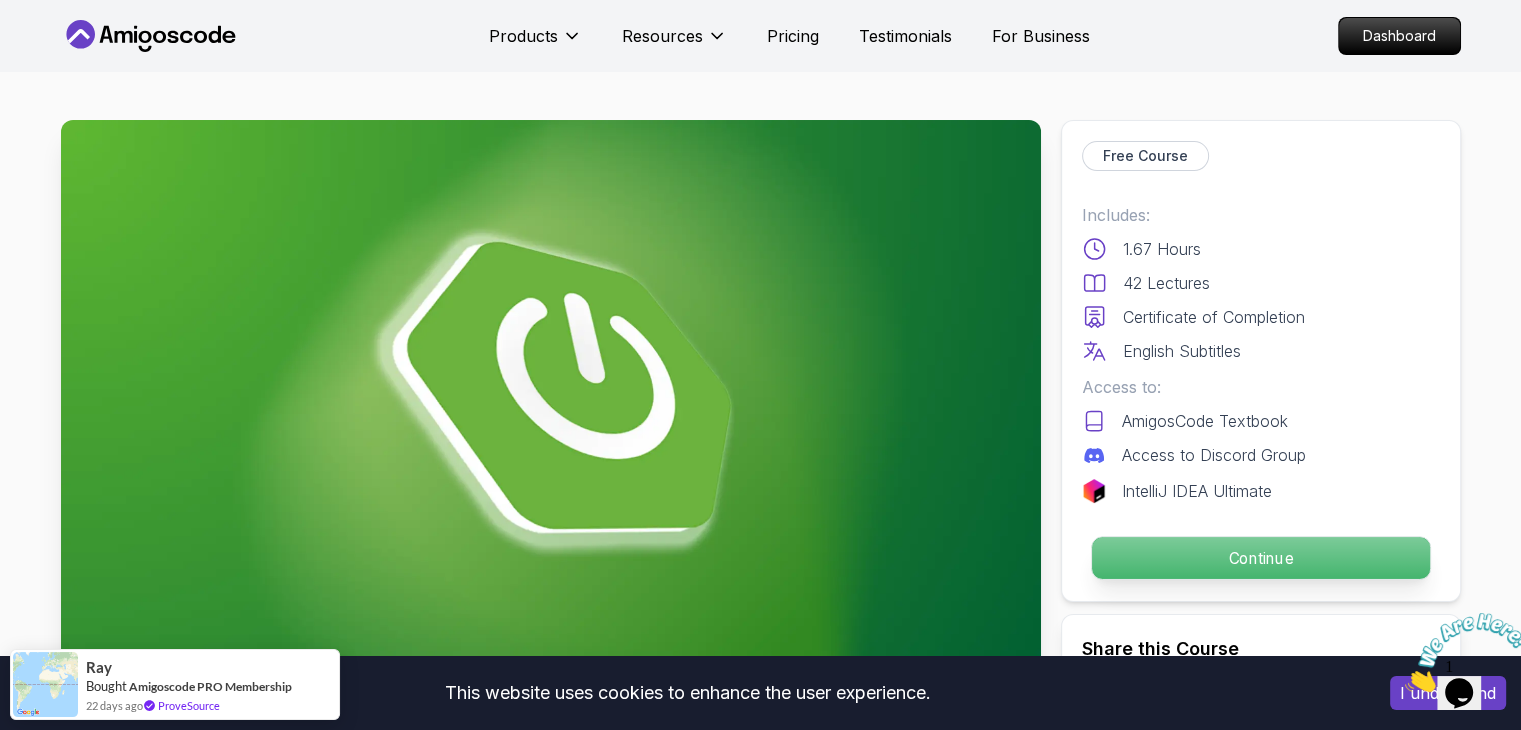 click on "Continue" at bounding box center [1260, 558] 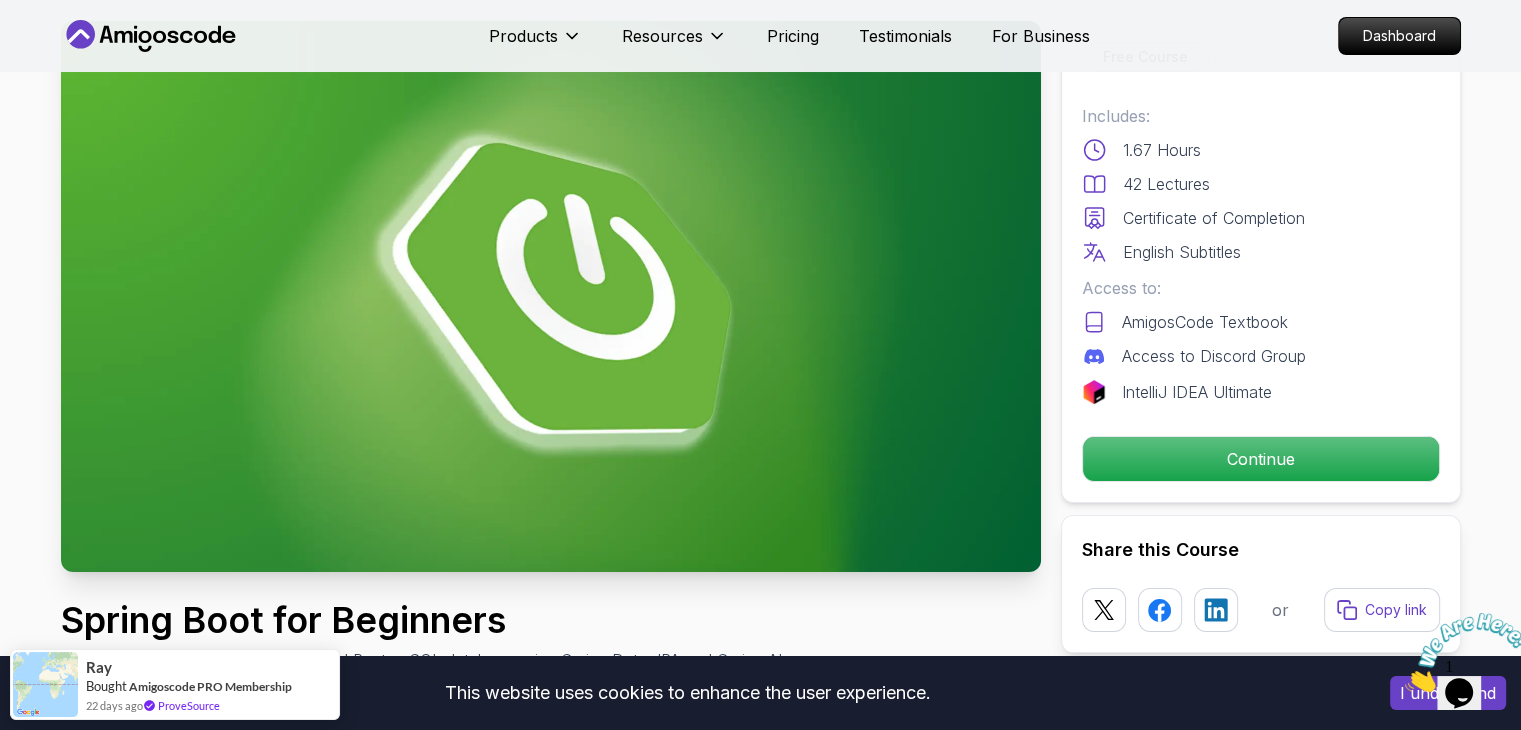 scroll, scrollTop: 100, scrollLeft: 0, axis: vertical 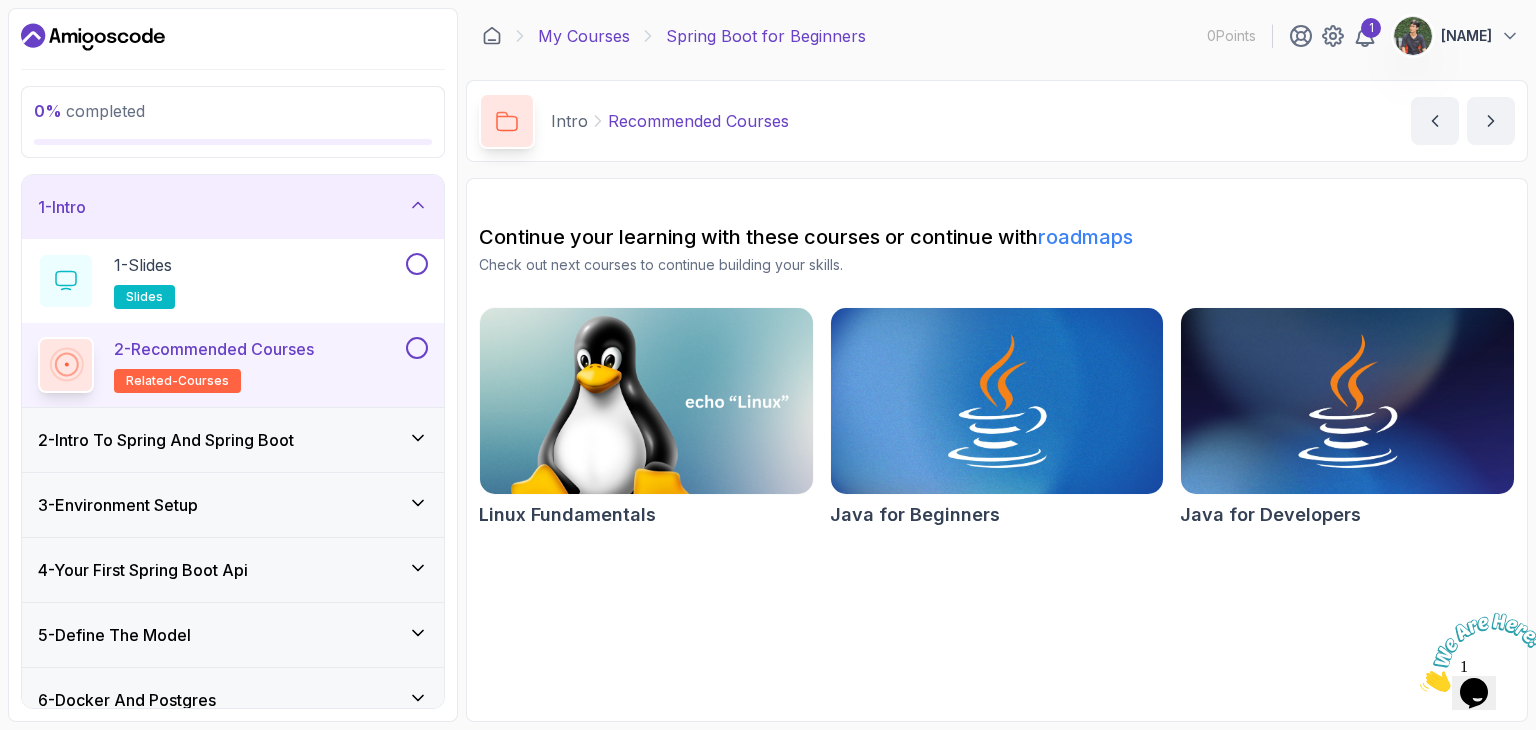 click on "My Courses" at bounding box center [584, 36] 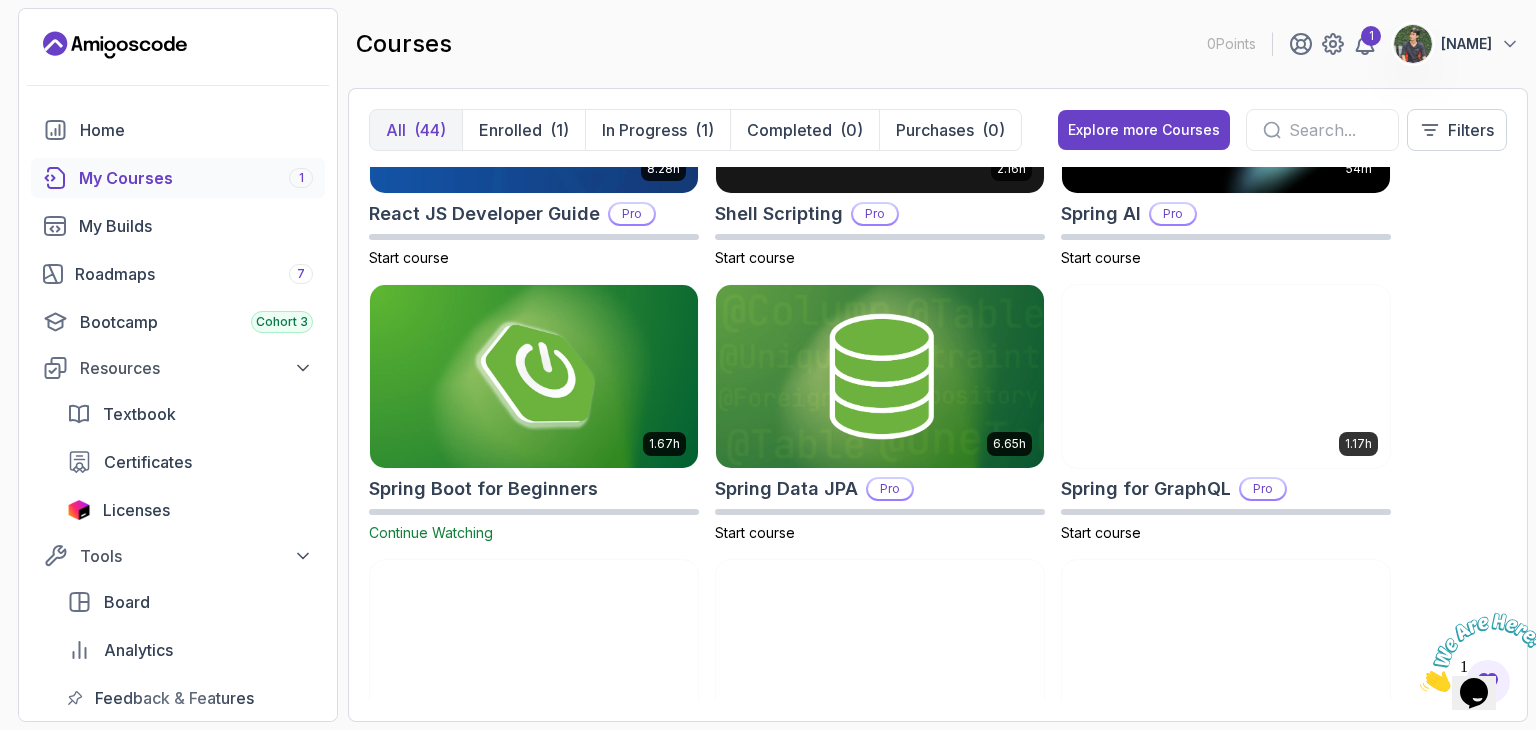 scroll, scrollTop: 3200, scrollLeft: 0, axis: vertical 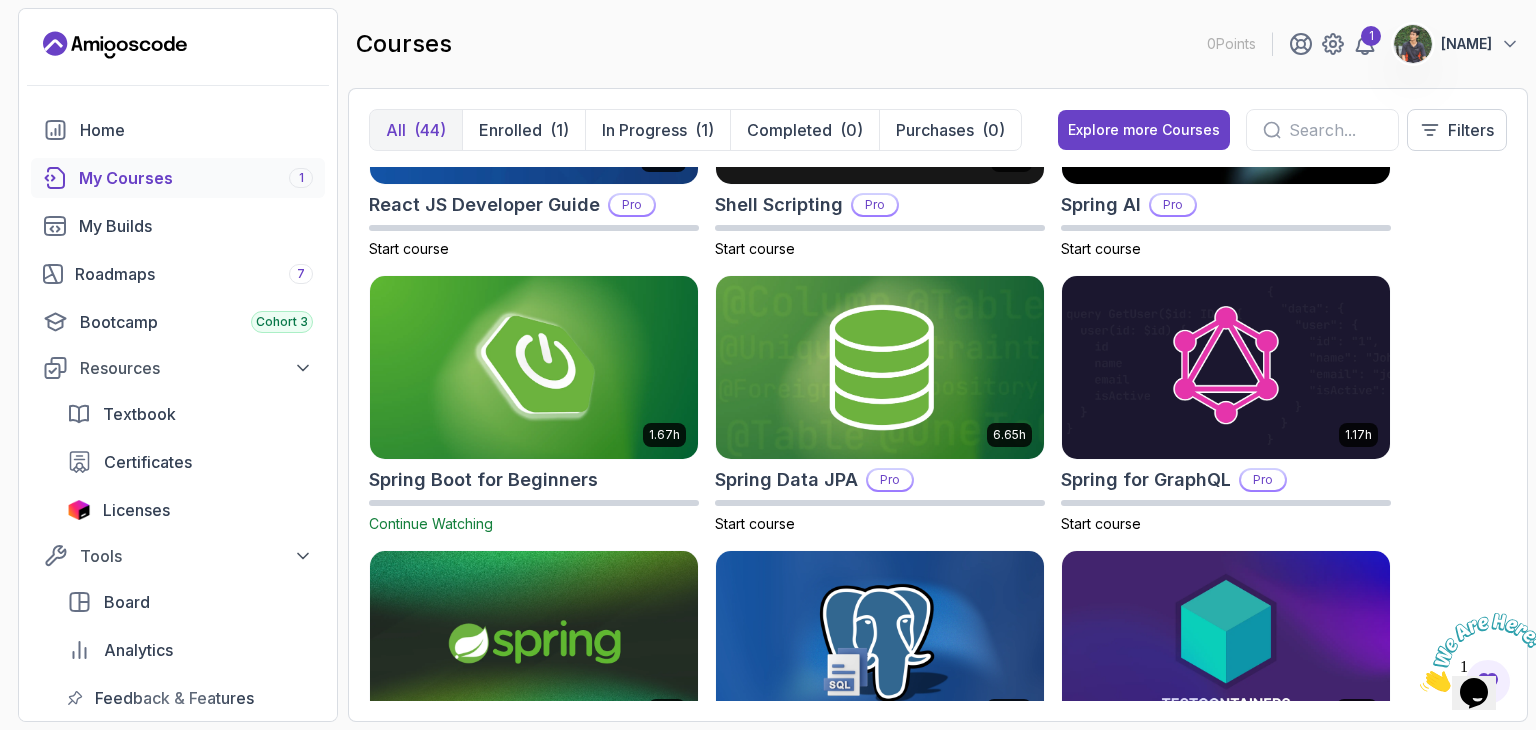 drag, startPoint x: 551, startPoint y: 476, endPoint x: 1465, endPoint y: 493, distance: 914.1581 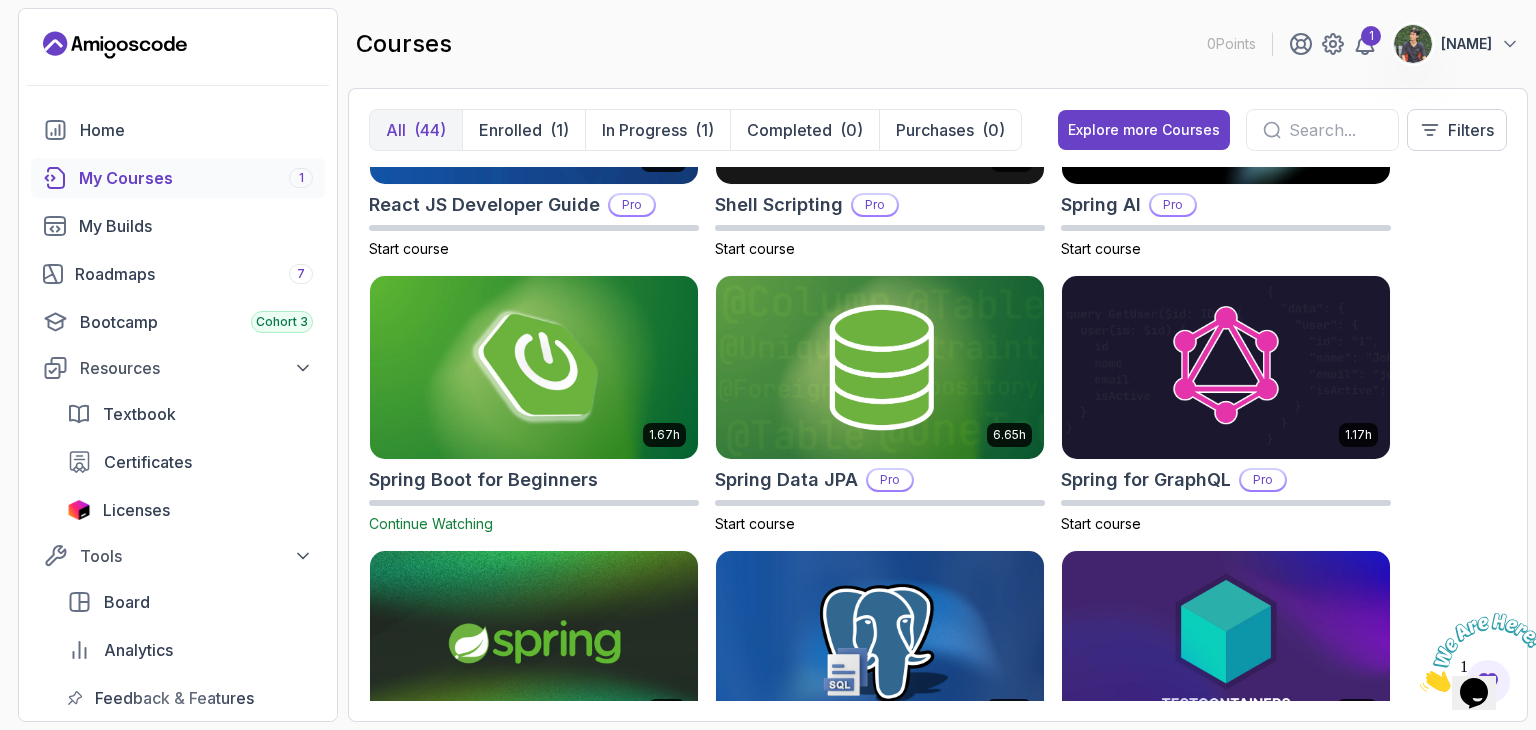 drag, startPoint x: 513, startPoint y: 361, endPoint x: 451, endPoint y: 474, distance: 128.89143 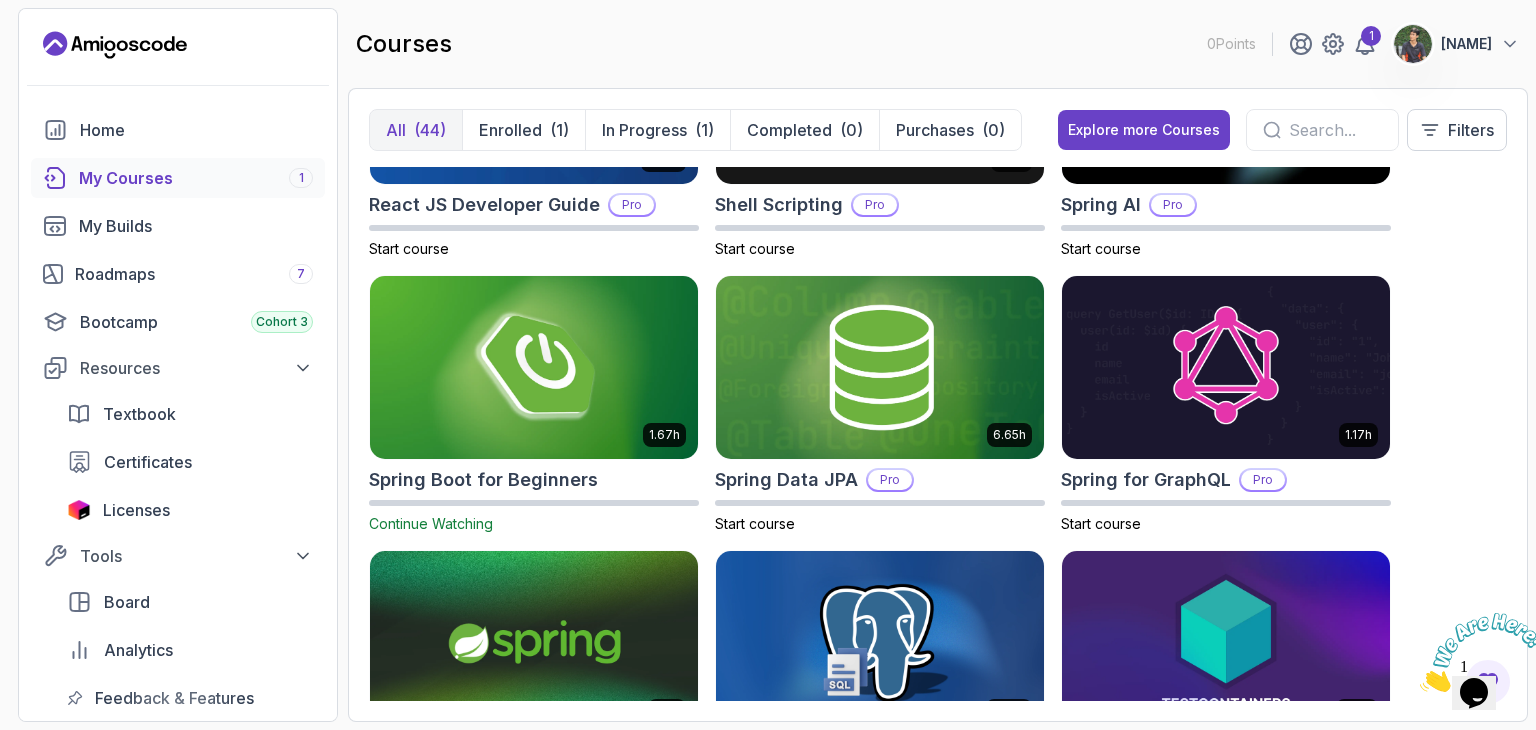 drag, startPoint x: 451, startPoint y: 474, endPoint x: 1442, endPoint y: 425, distance: 992.2107 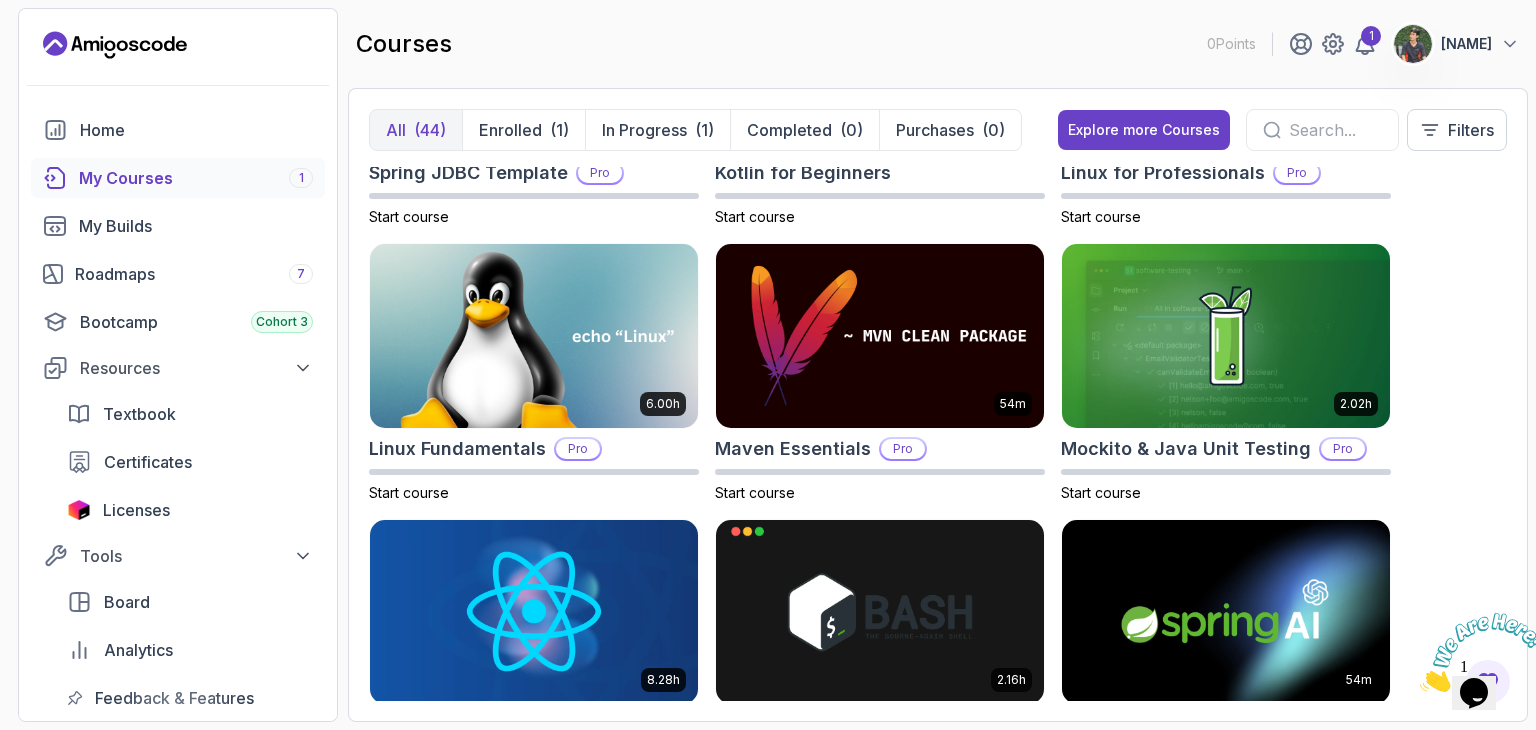 scroll, scrollTop: 2600, scrollLeft: 0, axis: vertical 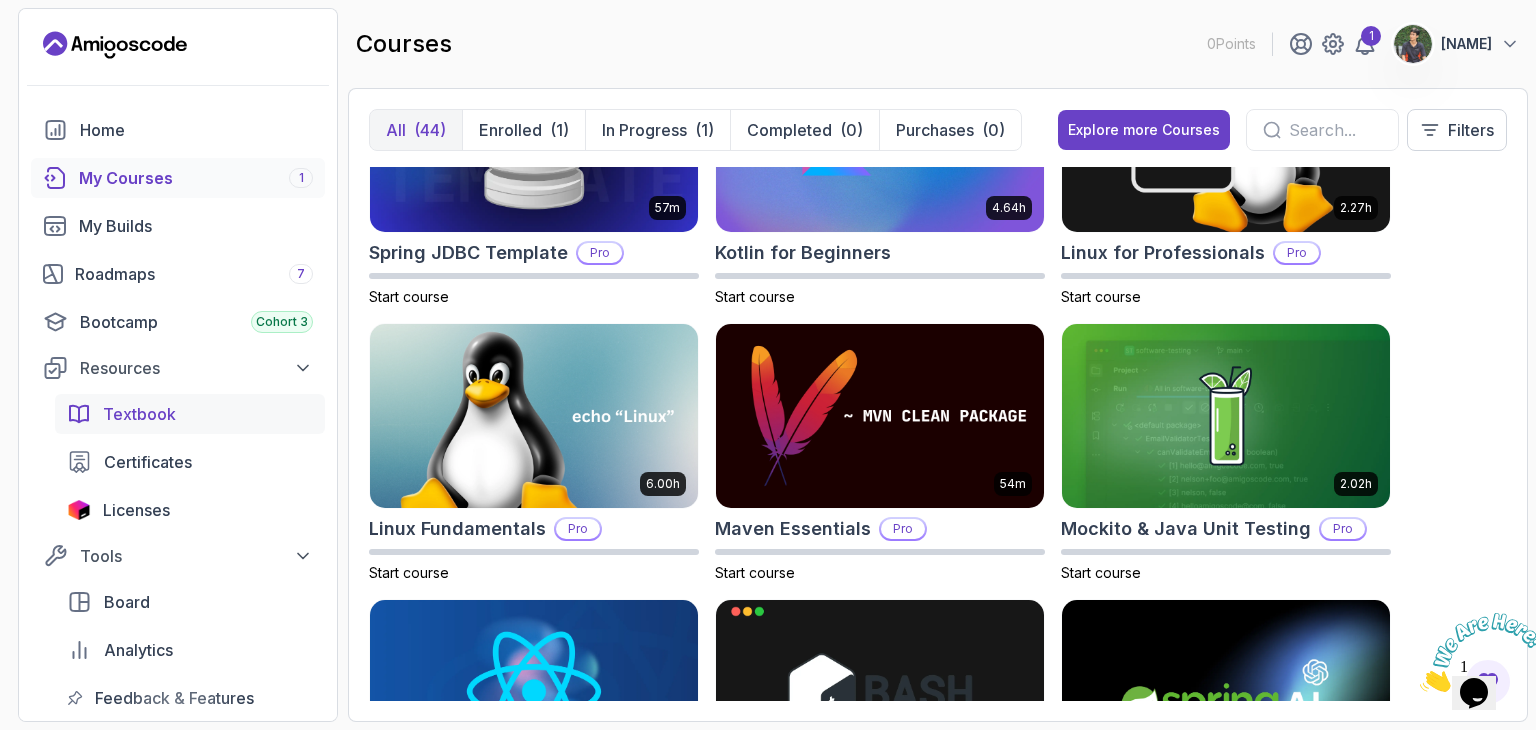 click on "Textbook" at bounding box center [208, 414] 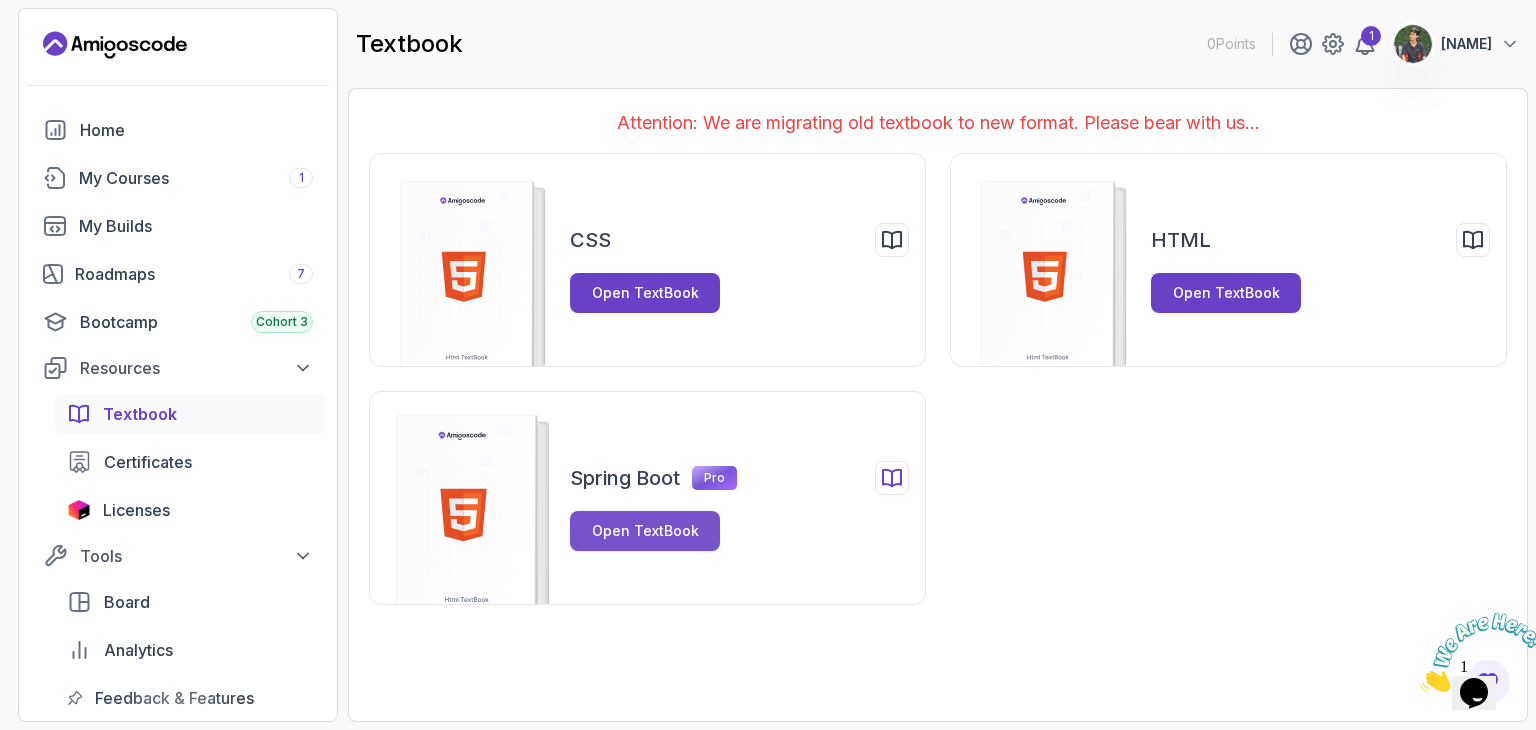 click on "Open TextBook" at bounding box center (645, 531) 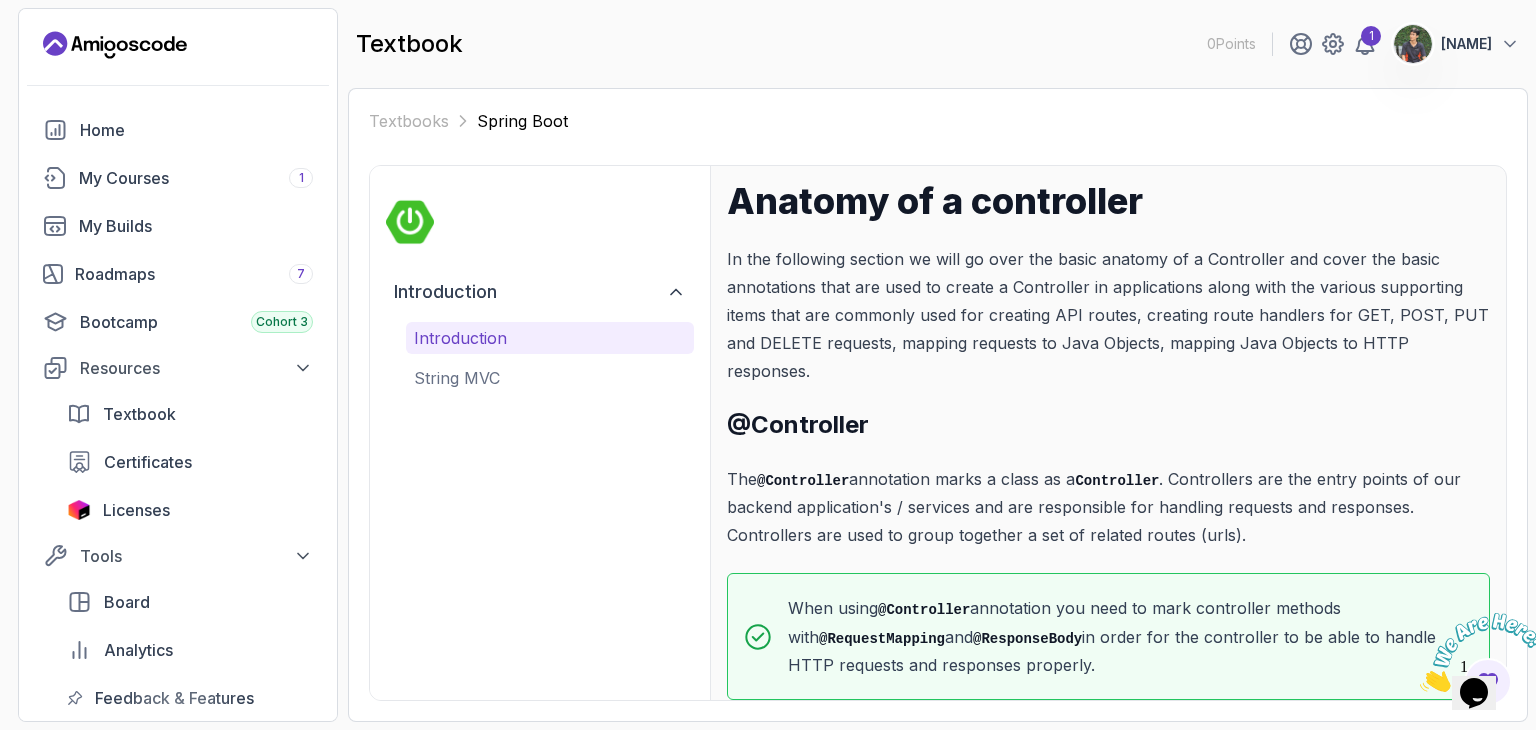 scroll, scrollTop: 91, scrollLeft: 0, axis: vertical 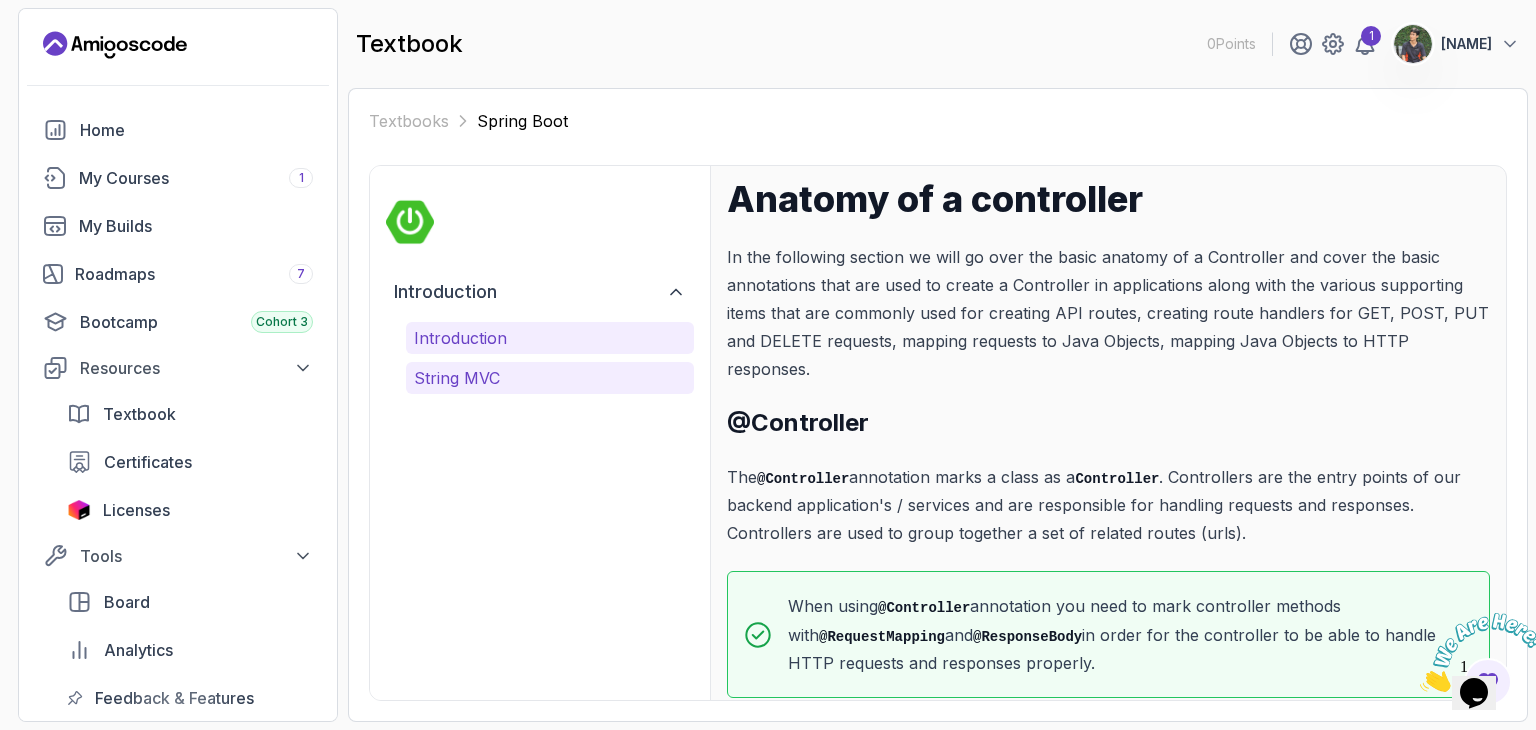 click on "String MVC" at bounding box center [550, 378] 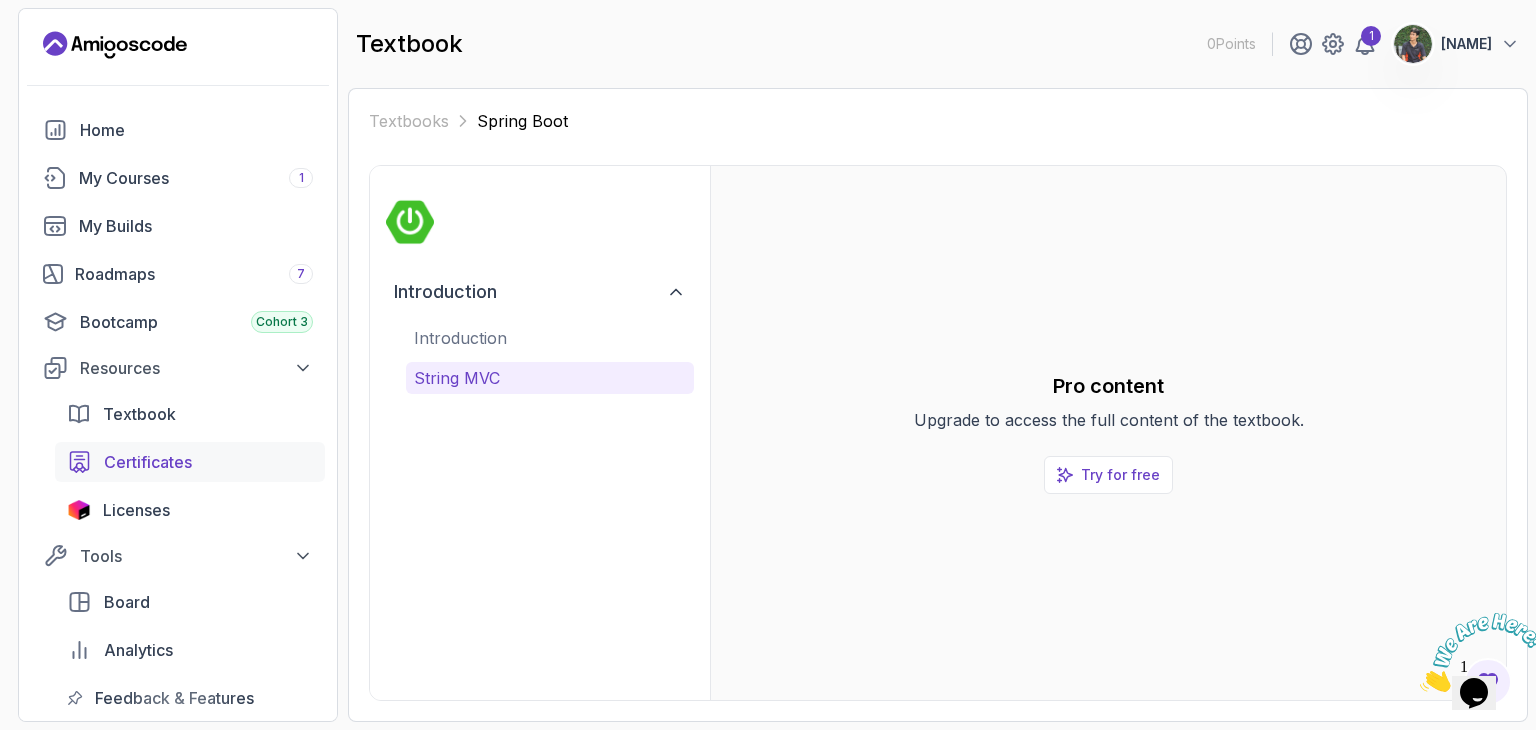 click on "Certificates" at bounding box center [148, 462] 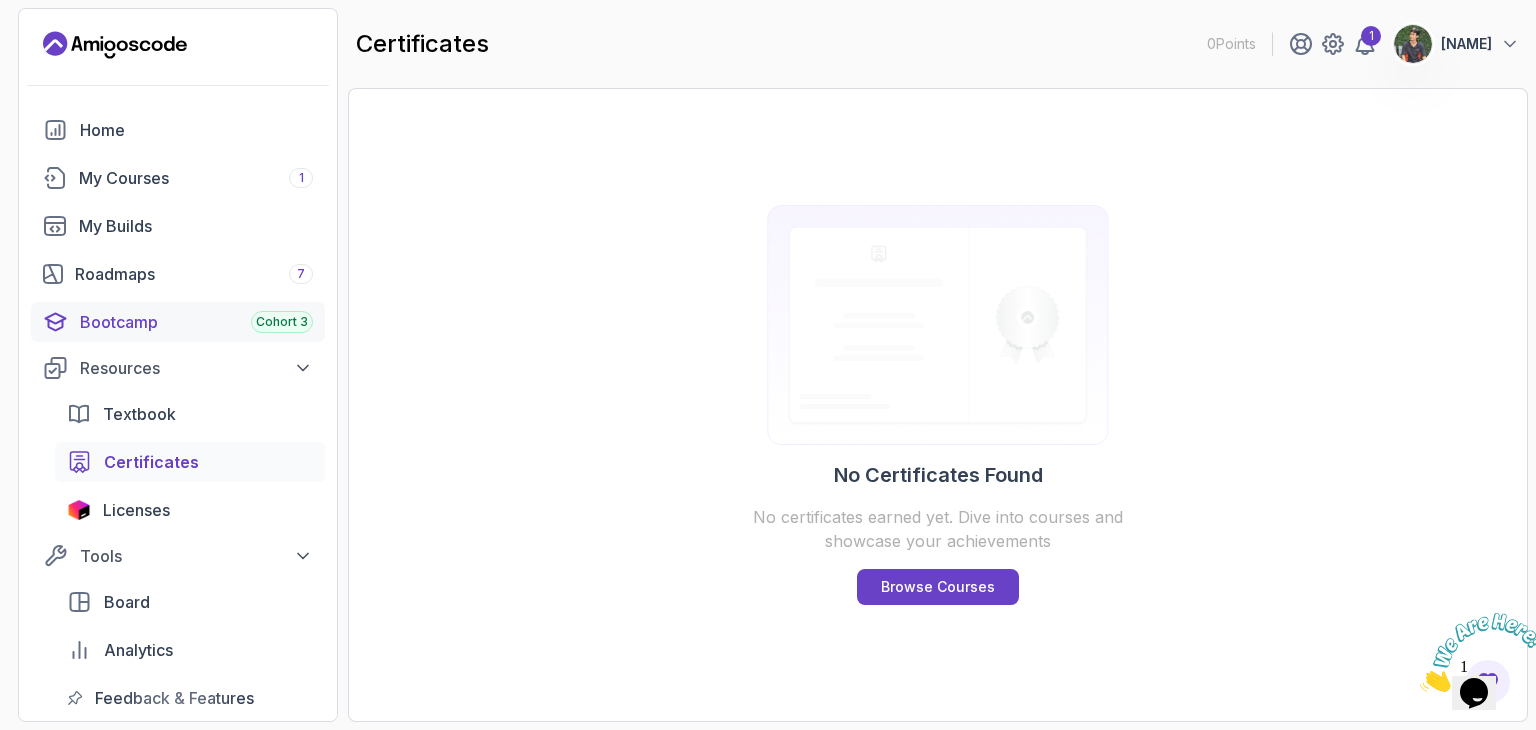 click on "Bootcamp Cohort 3" at bounding box center (196, 322) 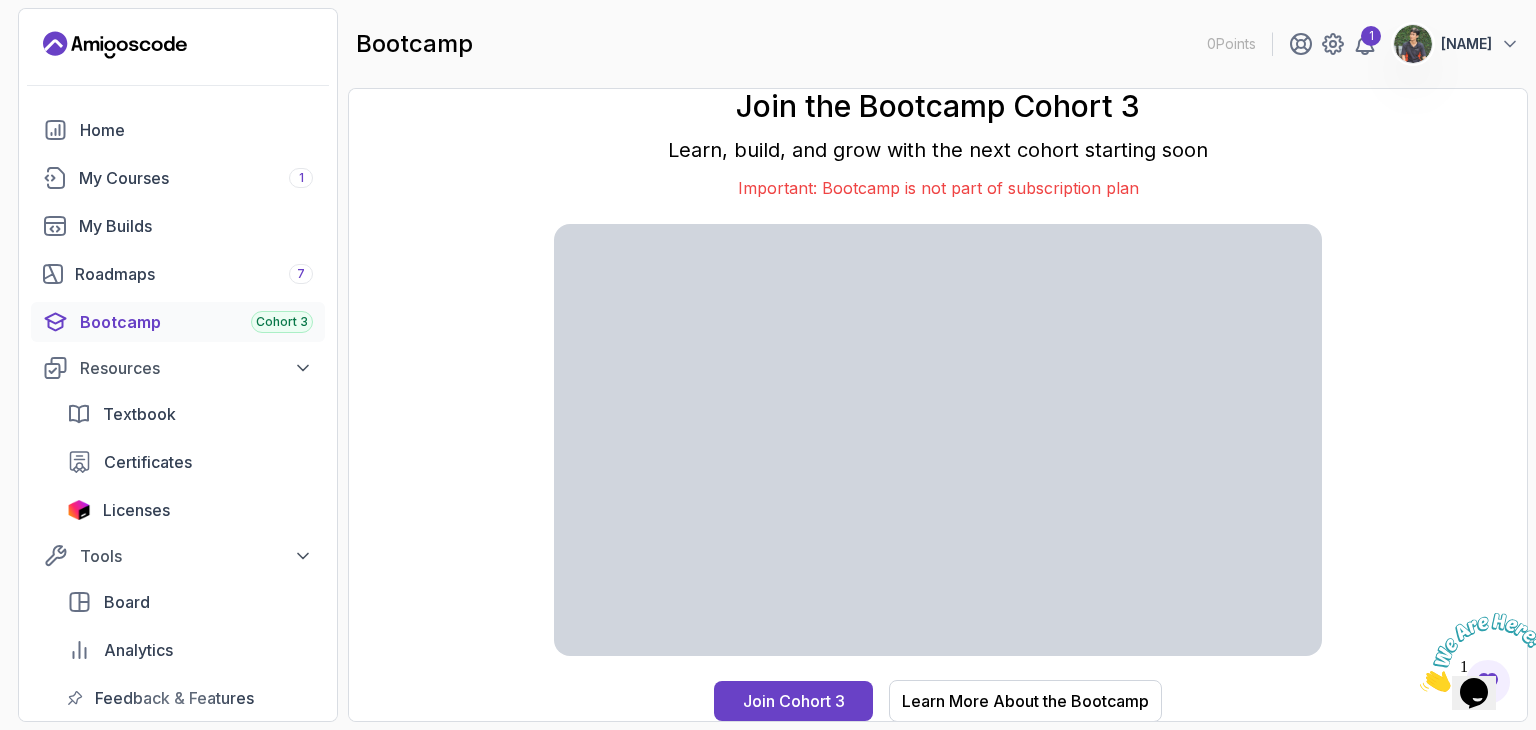 scroll, scrollTop: 0, scrollLeft: 0, axis: both 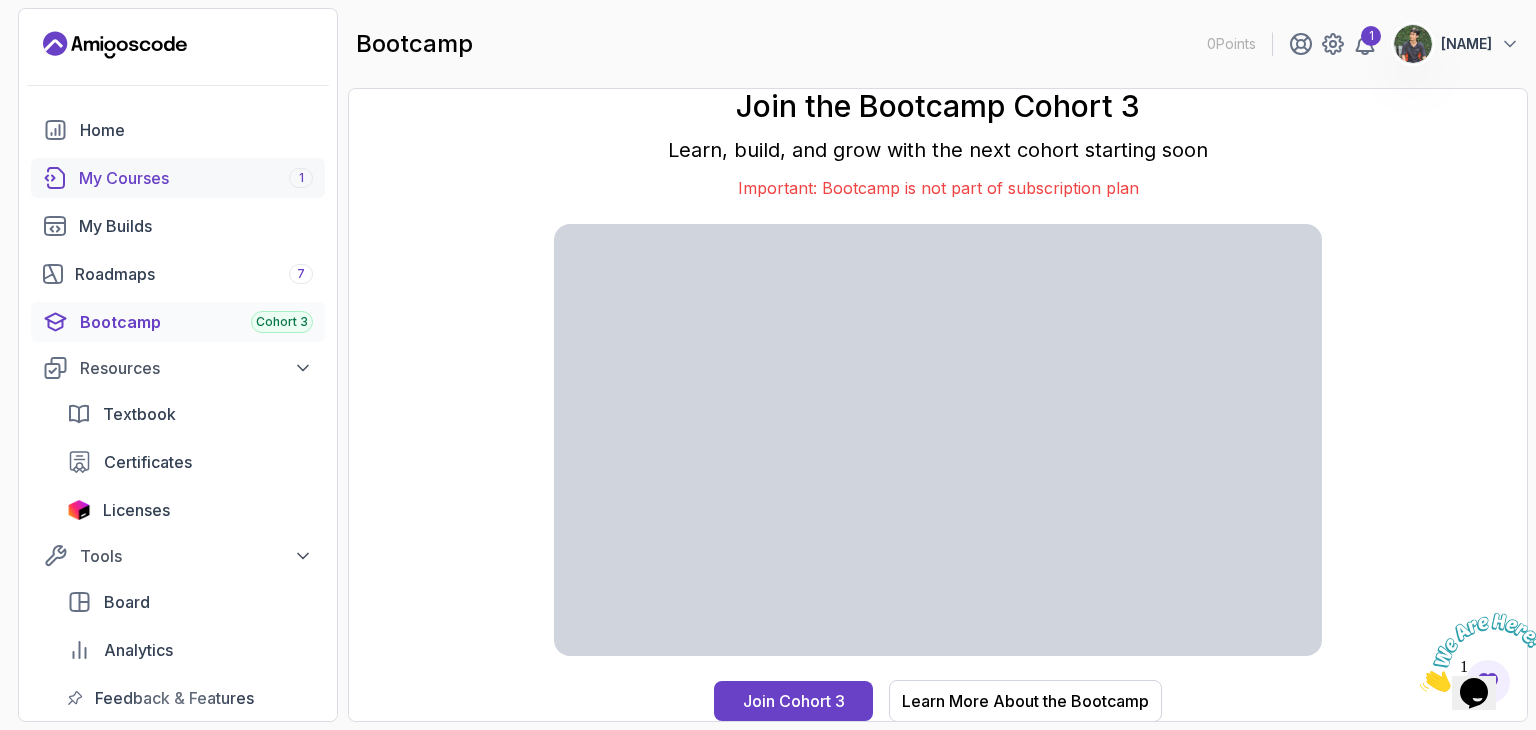 click on "My Courses 1" at bounding box center (196, 178) 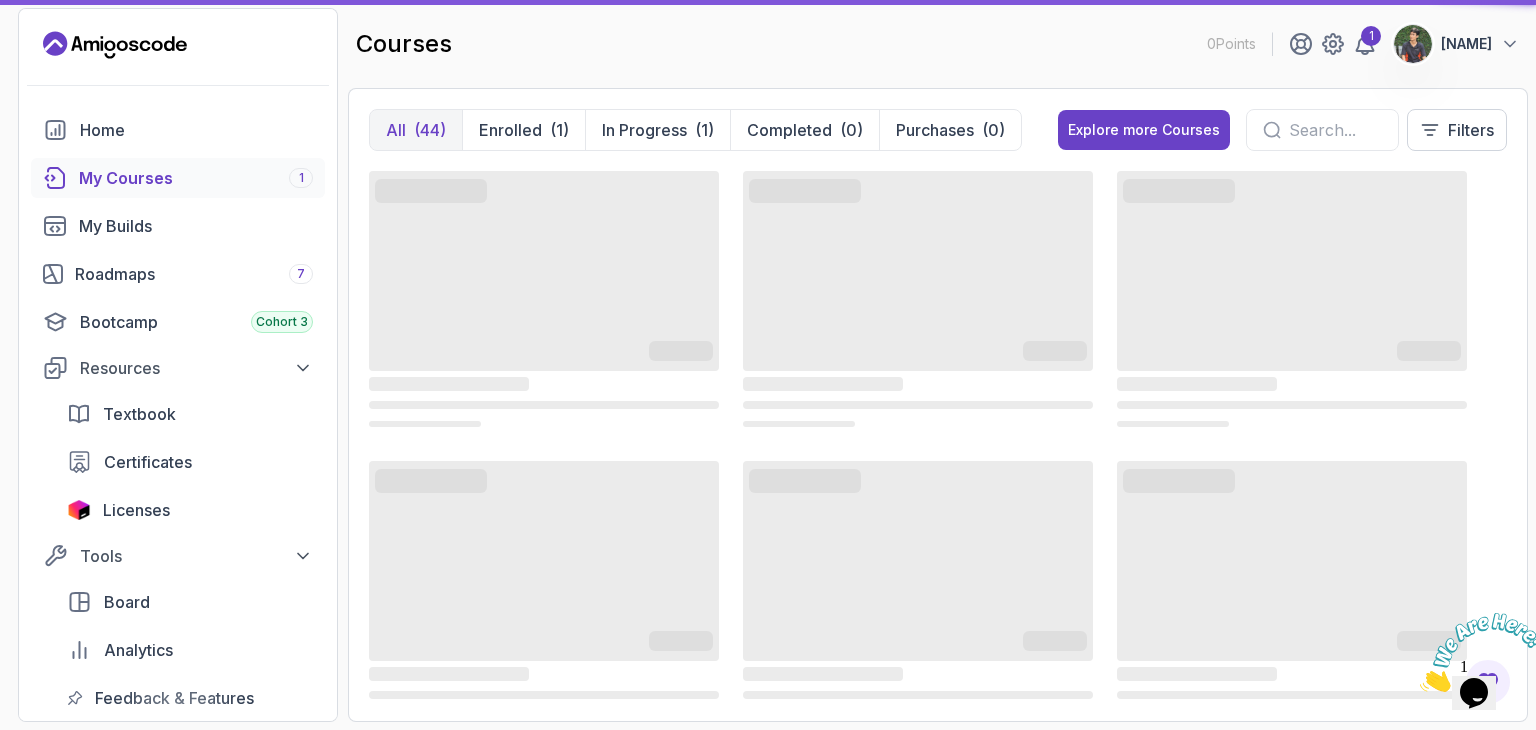 scroll, scrollTop: 0, scrollLeft: 0, axis: both 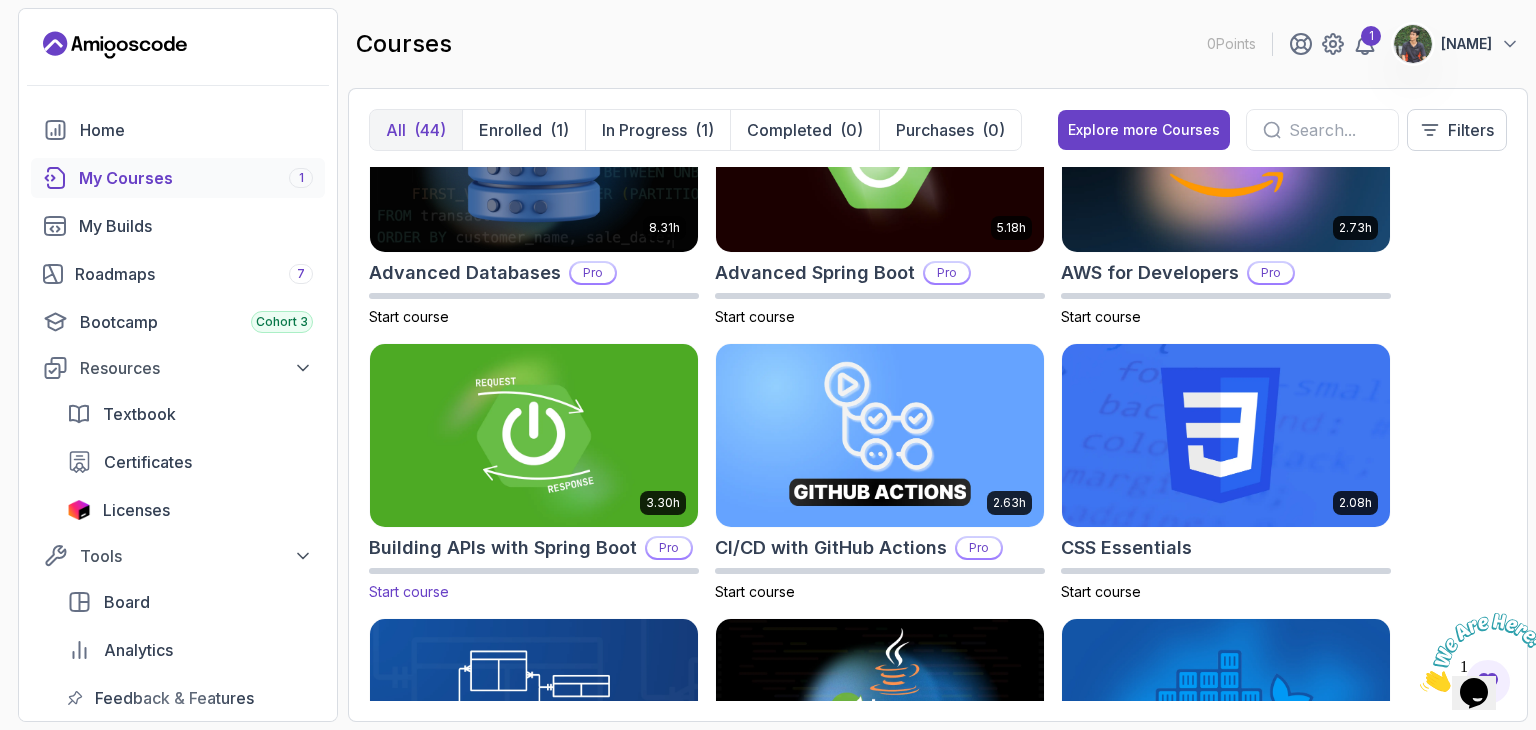click at bounding box center [534, 435] 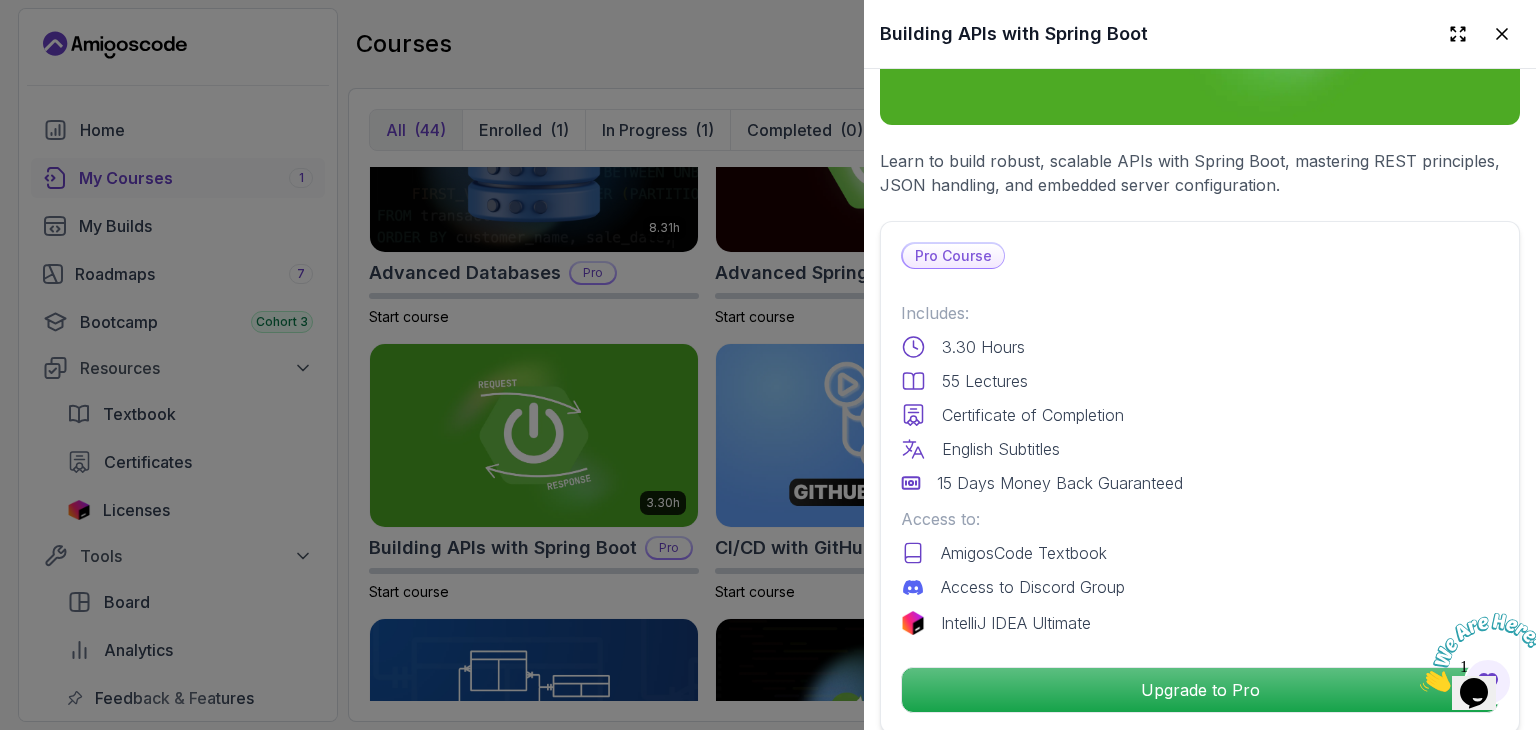 scroll, scrollTop: 300, scrollLeft: 0, axis: vertical 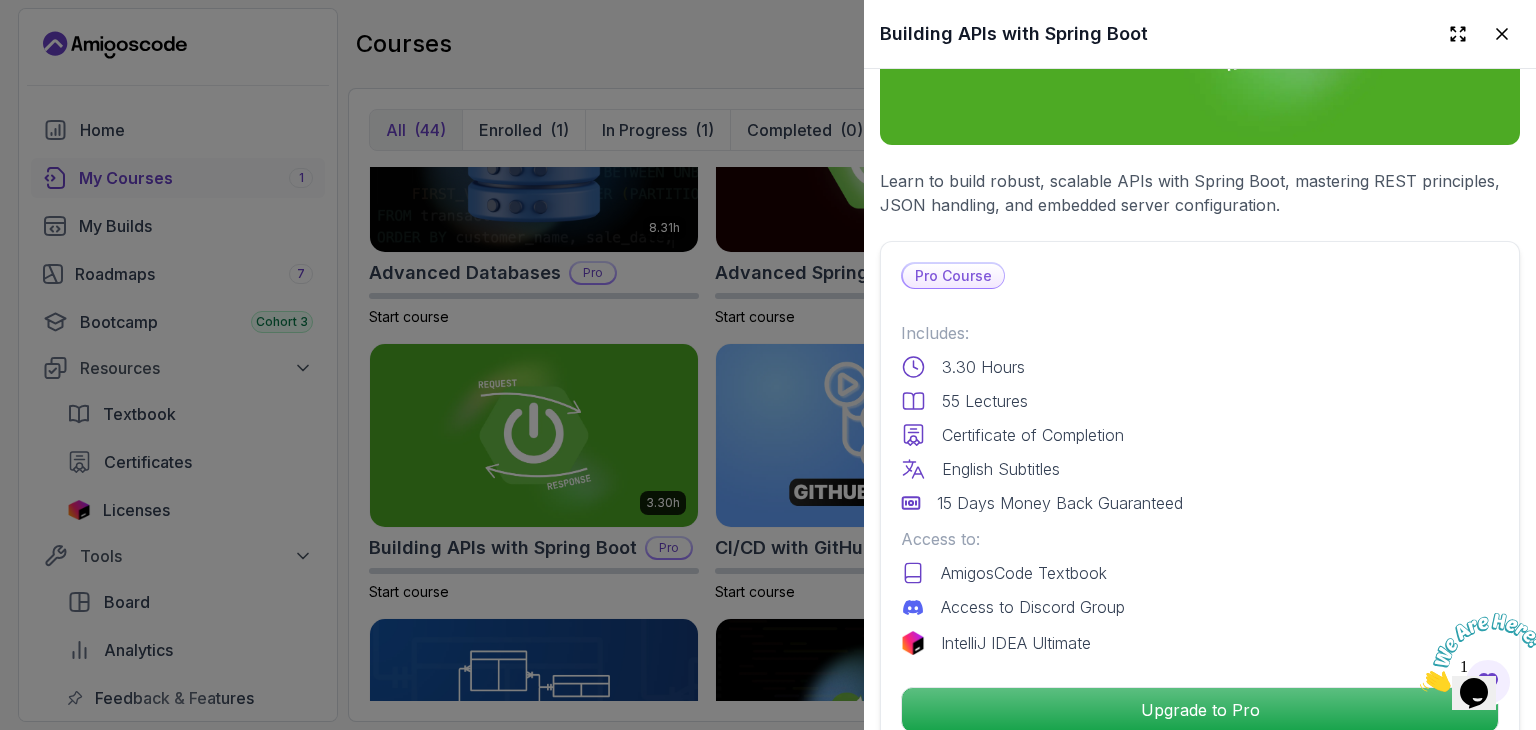 click at bounding box center (768, 365) 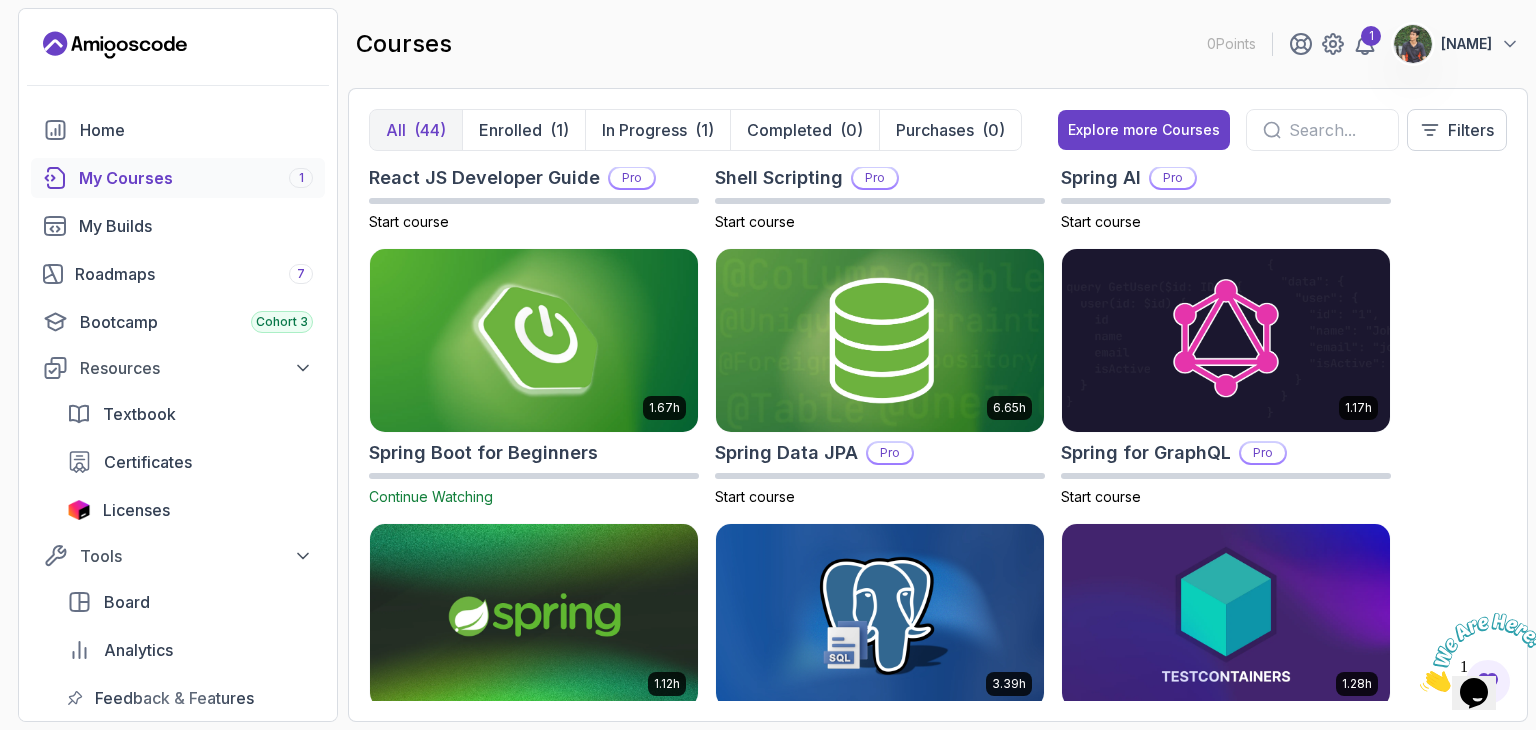 scroll, scrollTop: 3108, scrollLeft: 0, axis: vertical 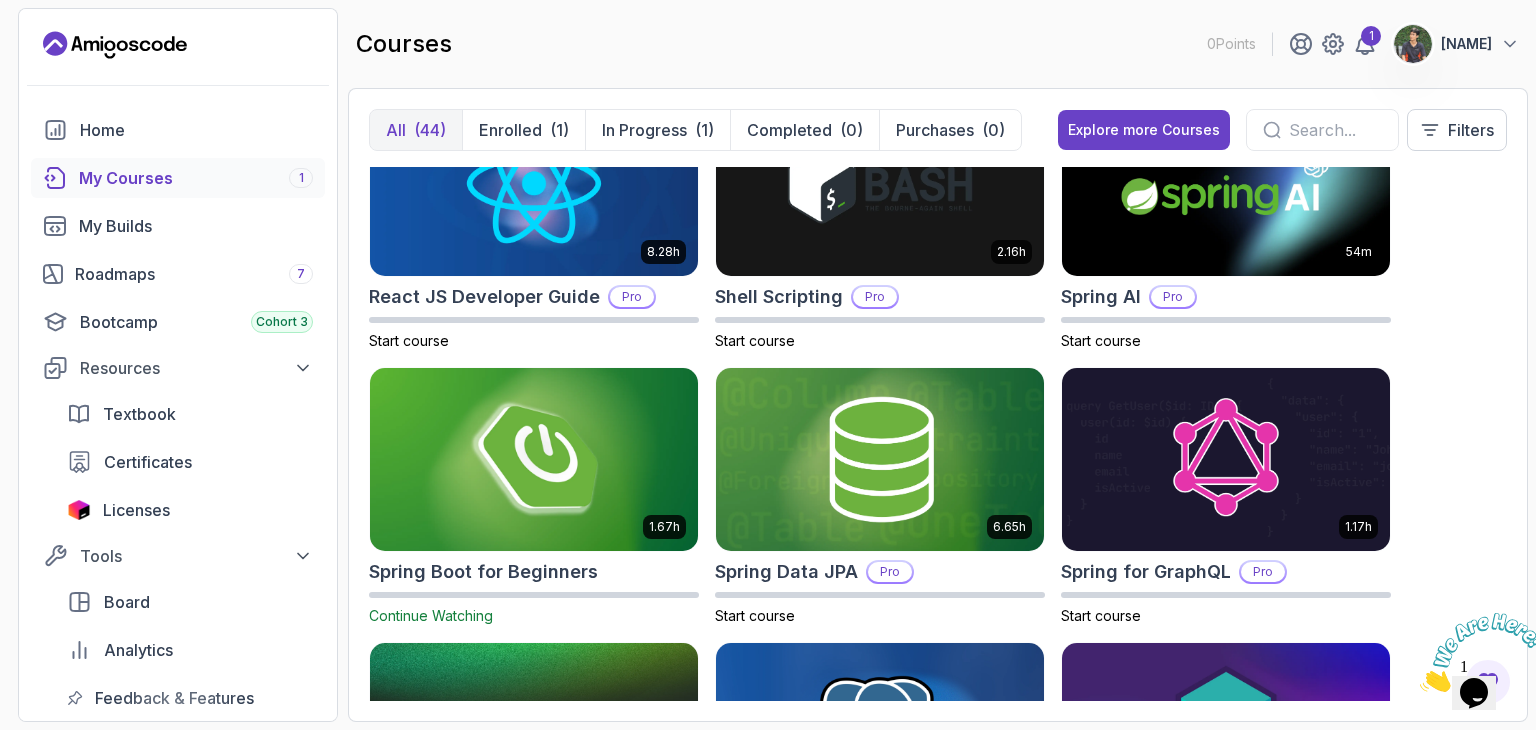 click at bounding box center (534, 459) 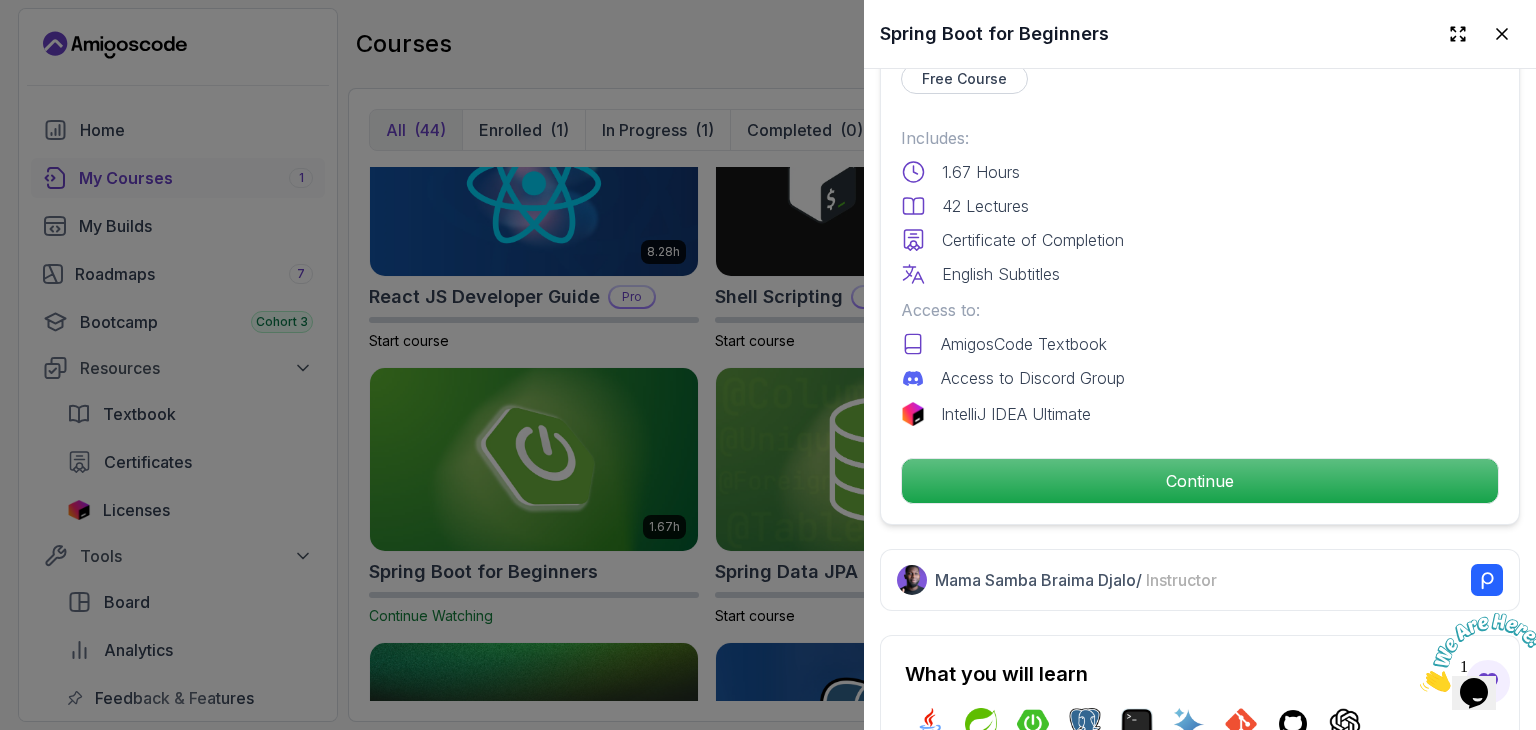 scroll, scrollTop: 500, scrollLeft: 0, axis: vertical 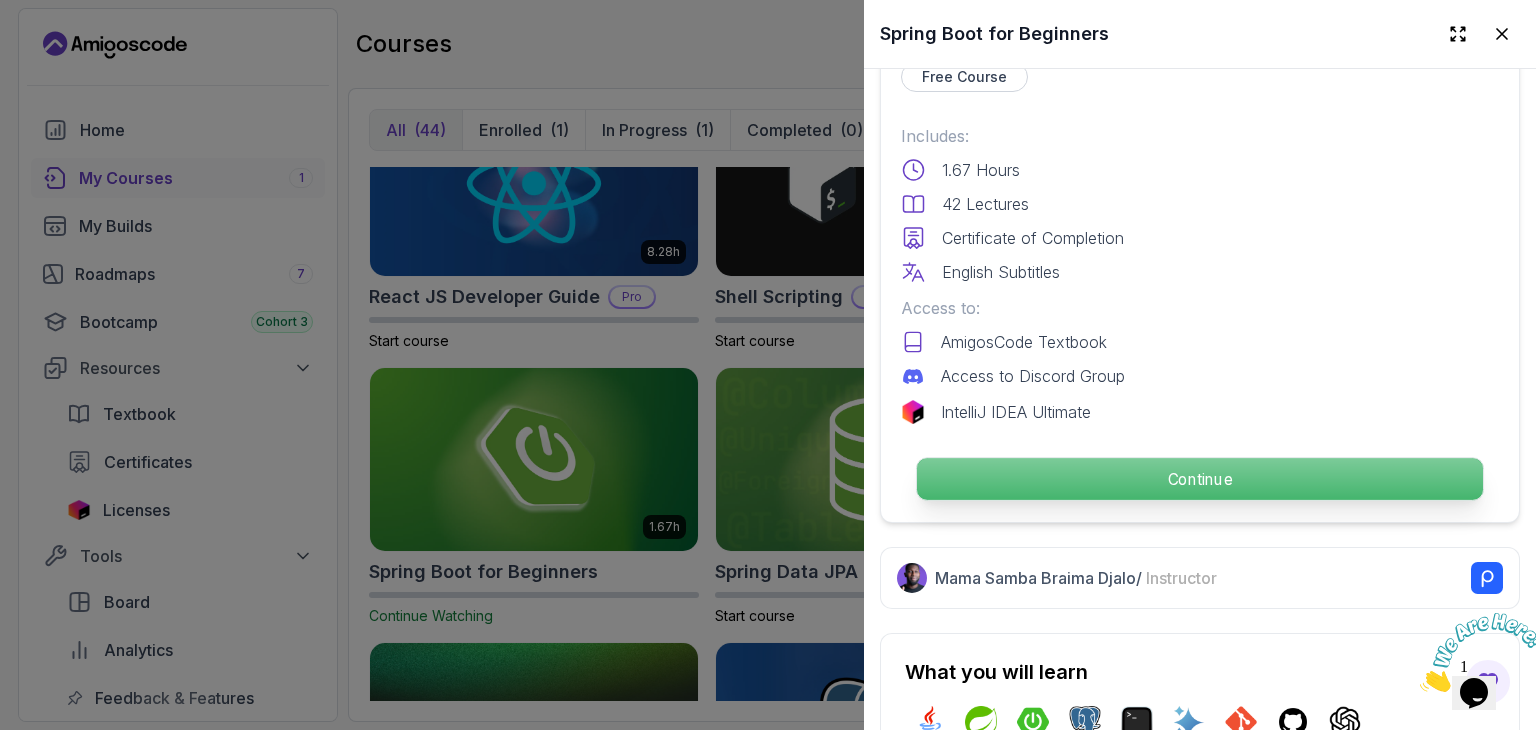 click on "Continue" at bounding box center (1200, 479) 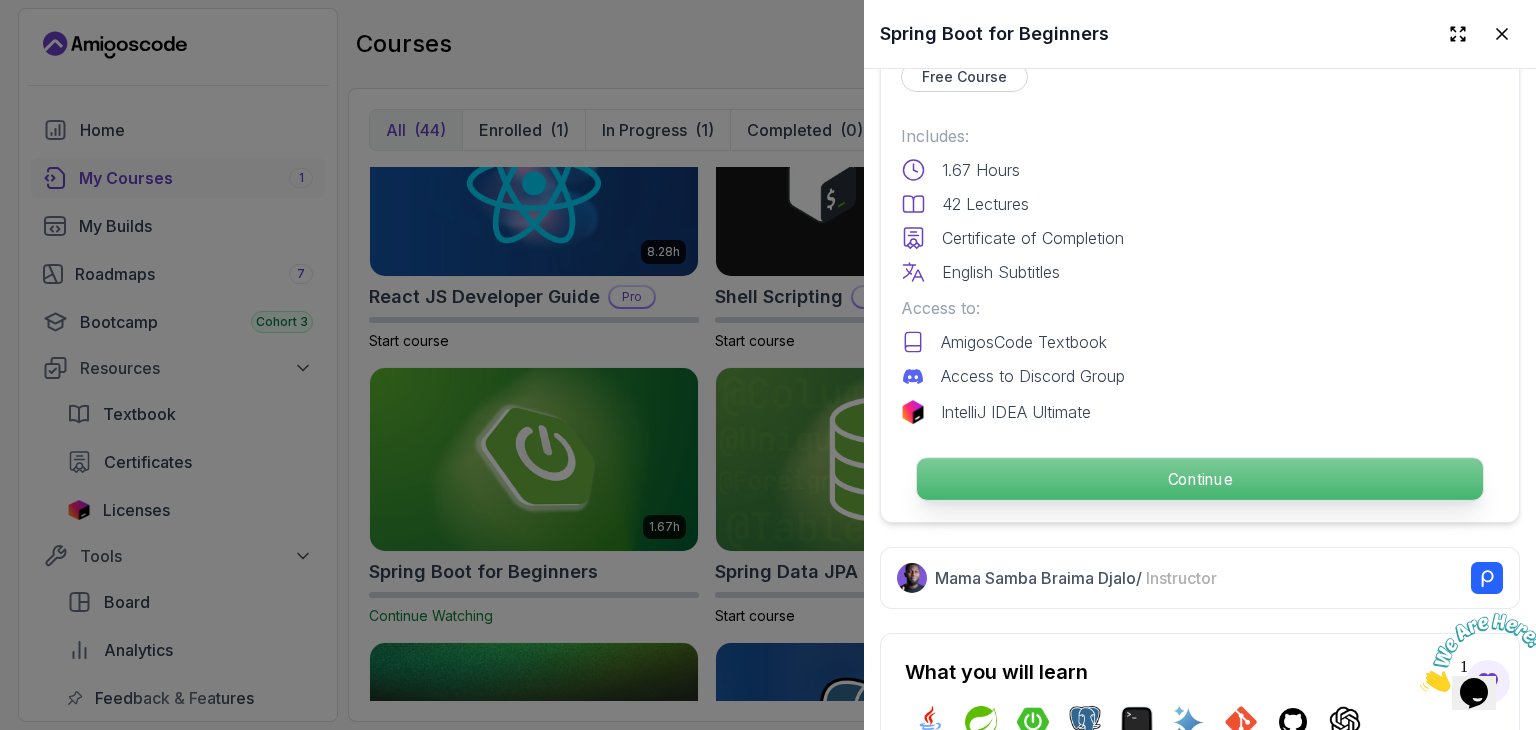 click on "Continue" at bounding box center (1200, 479) 